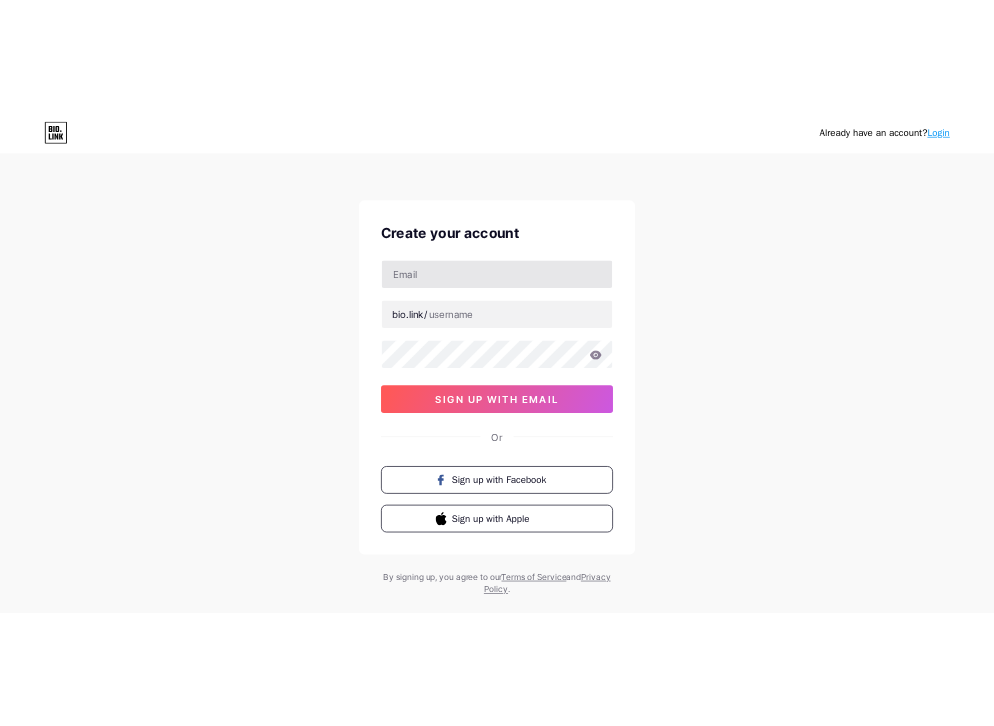 scroll, scrollTop: 0, scrollLeft: 0, axis: both 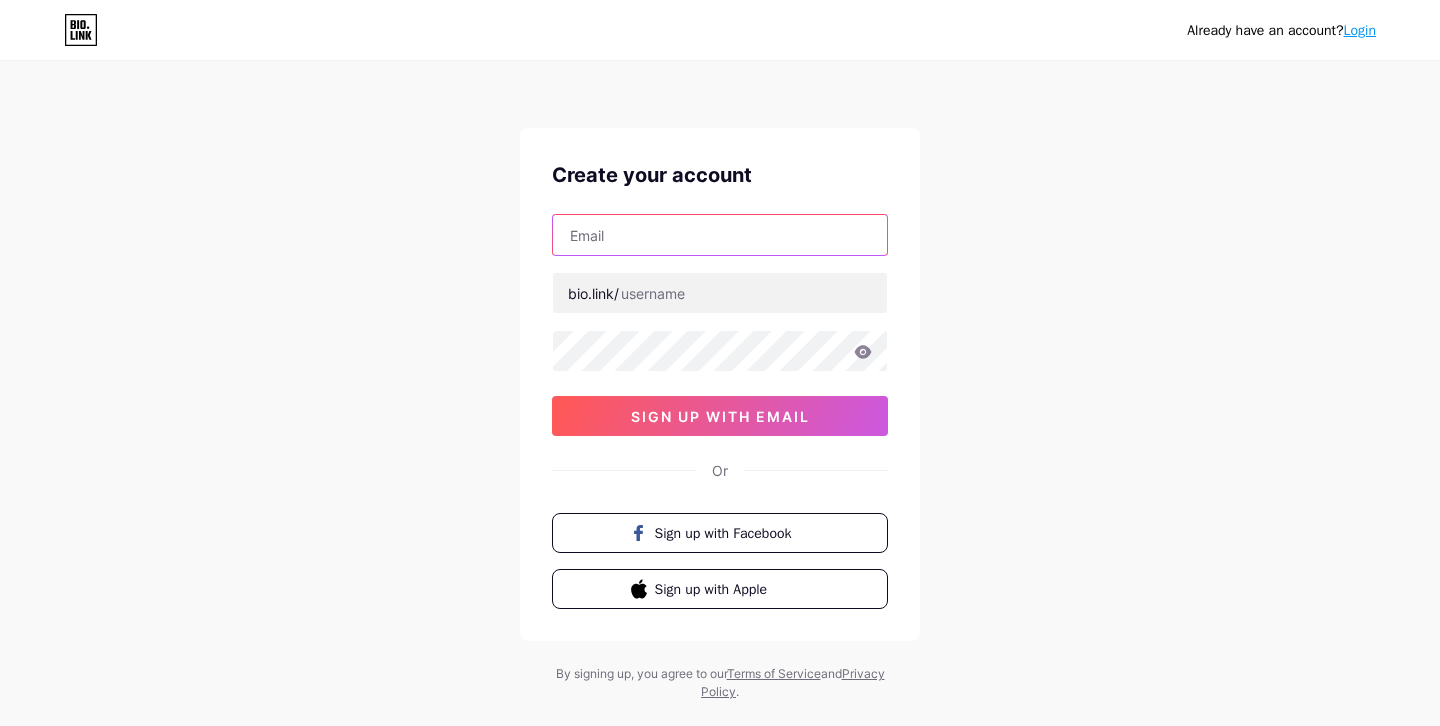 click at bounding box center [720, 235] 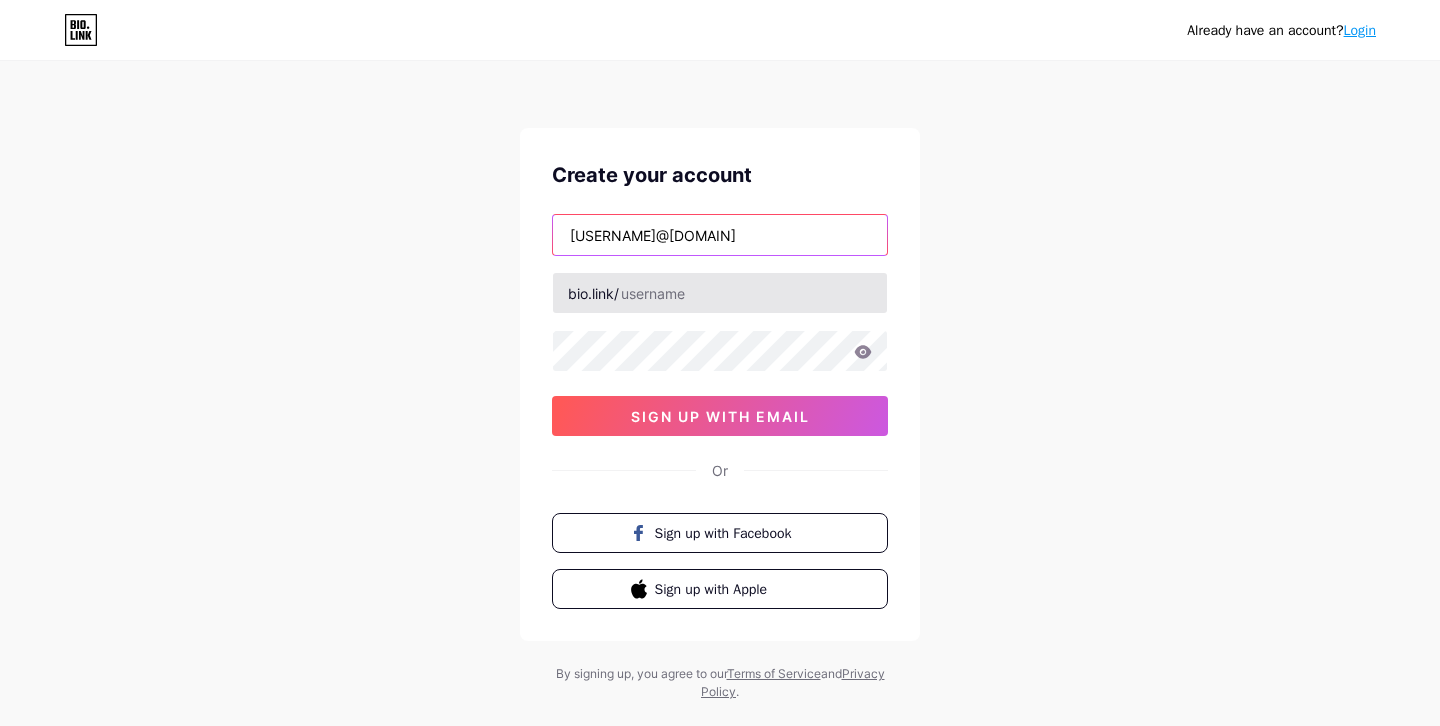 type on "[USERNAME]@[DOMAIN]" 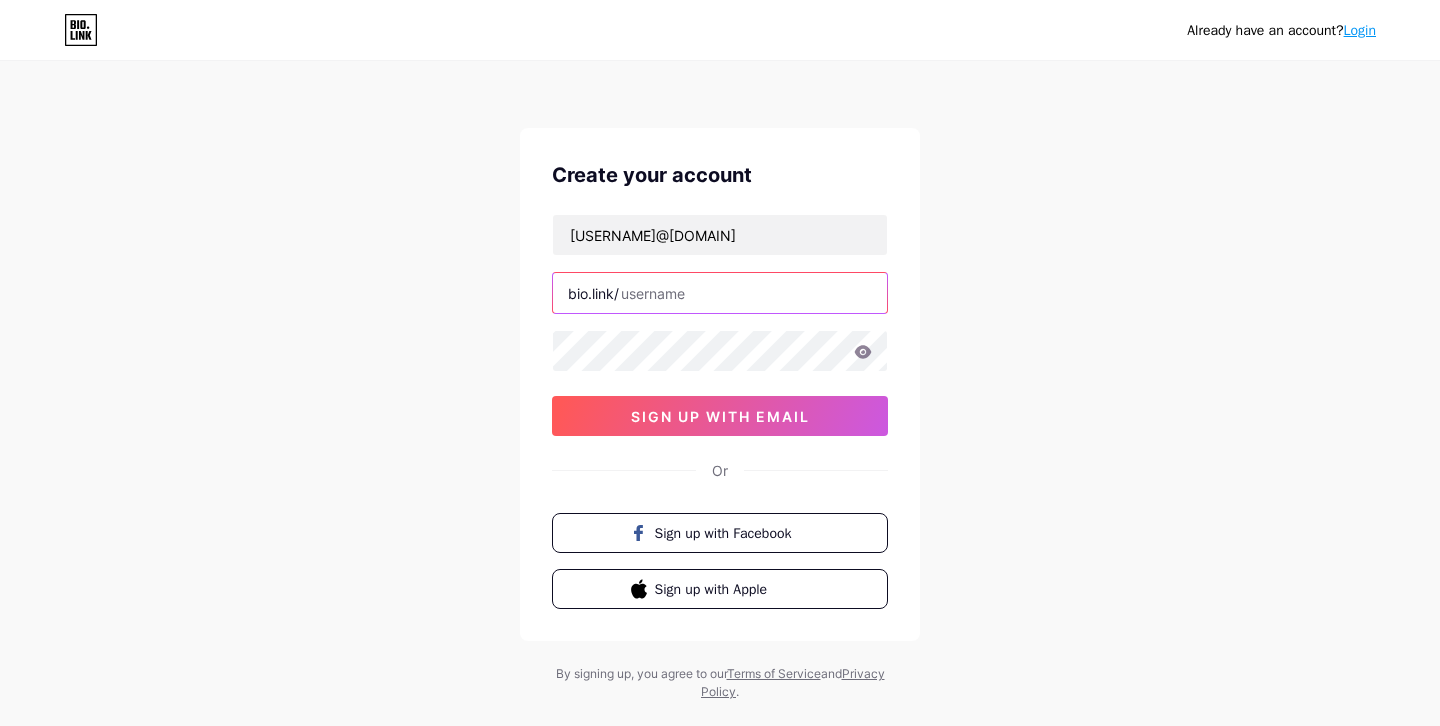 click at bounding box center [720, 293] 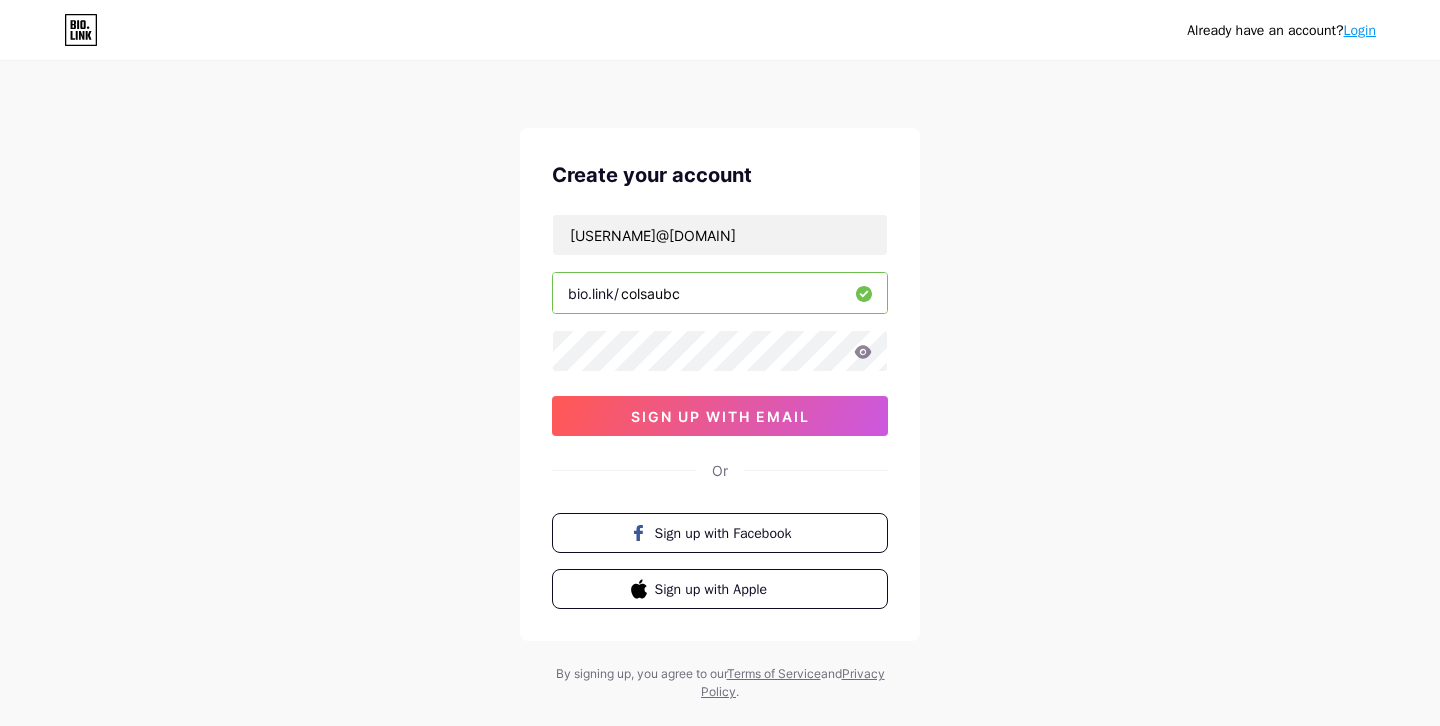 type on "colsaubc" 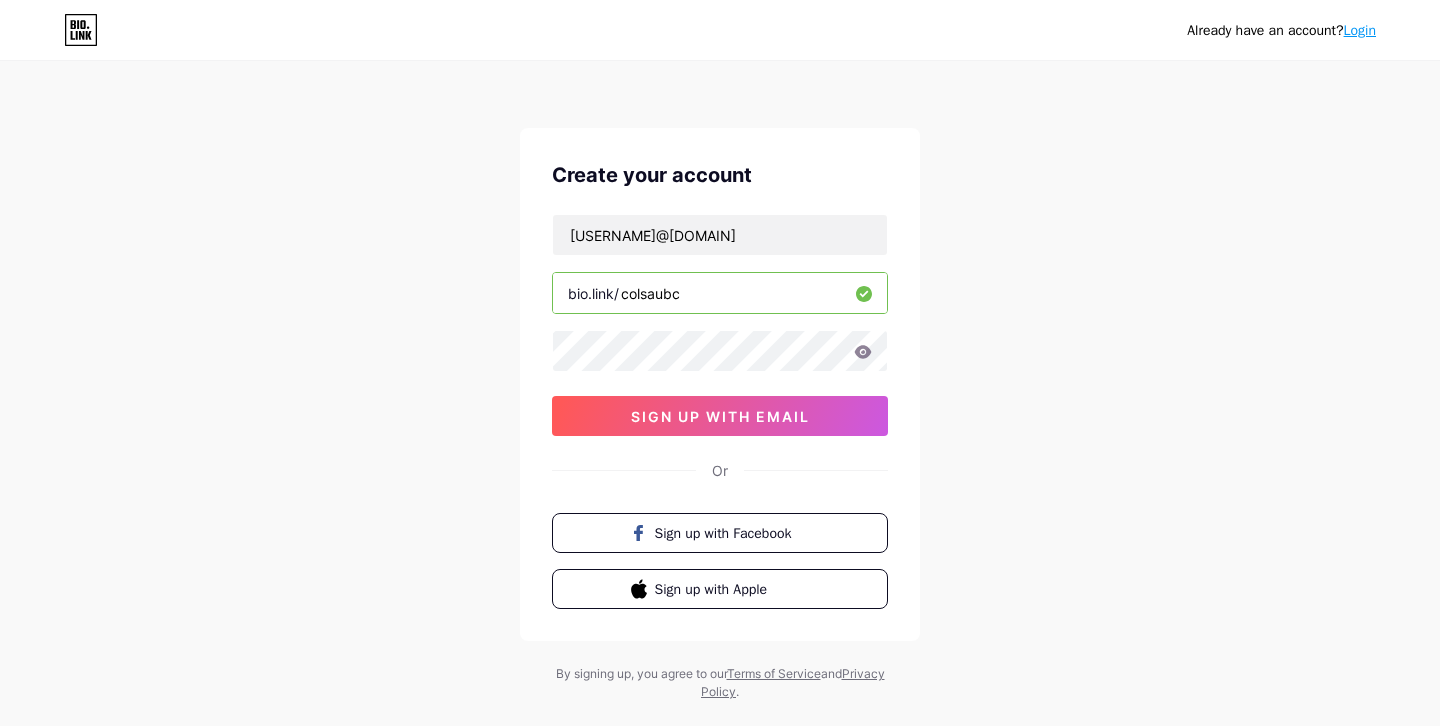 click on "[USERNAME]@[DOMAIN] bio.link/[USERNAME] sign up with email" at bounding box center (720, 325) 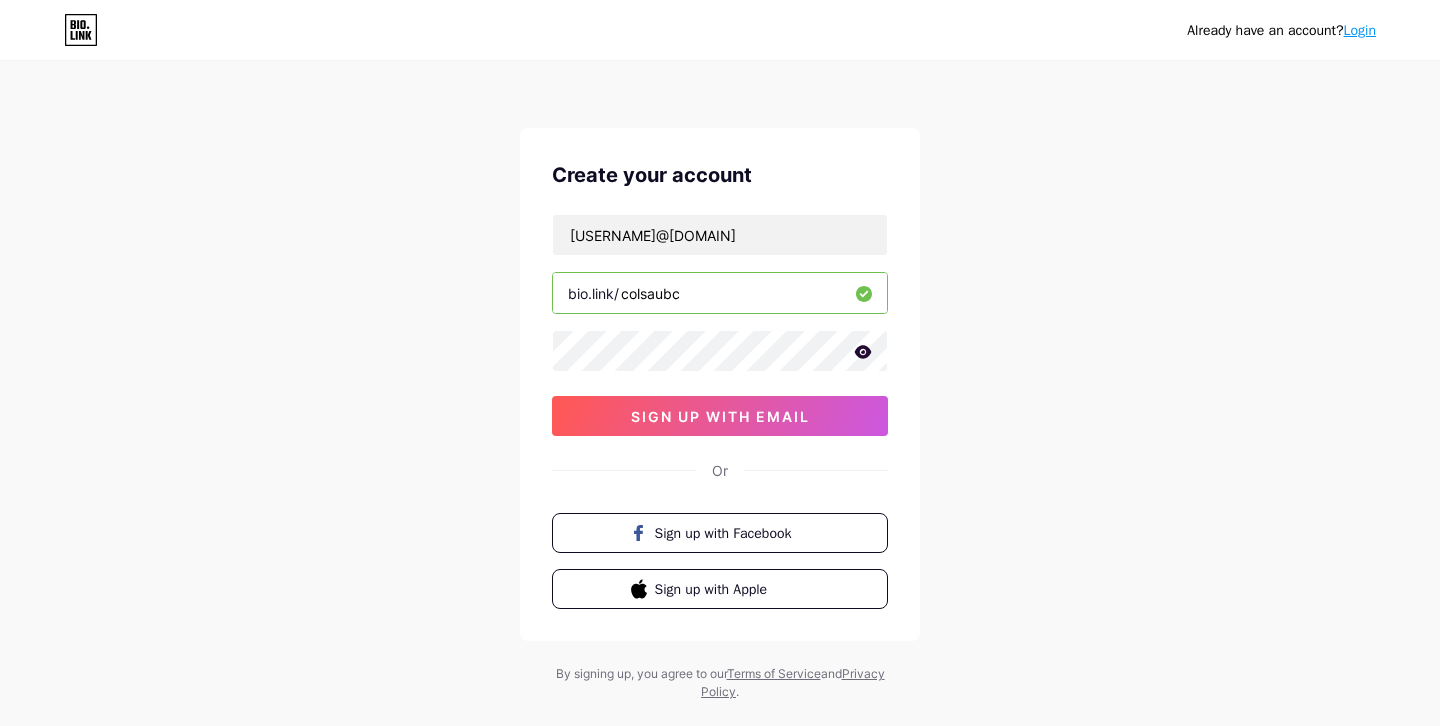 click 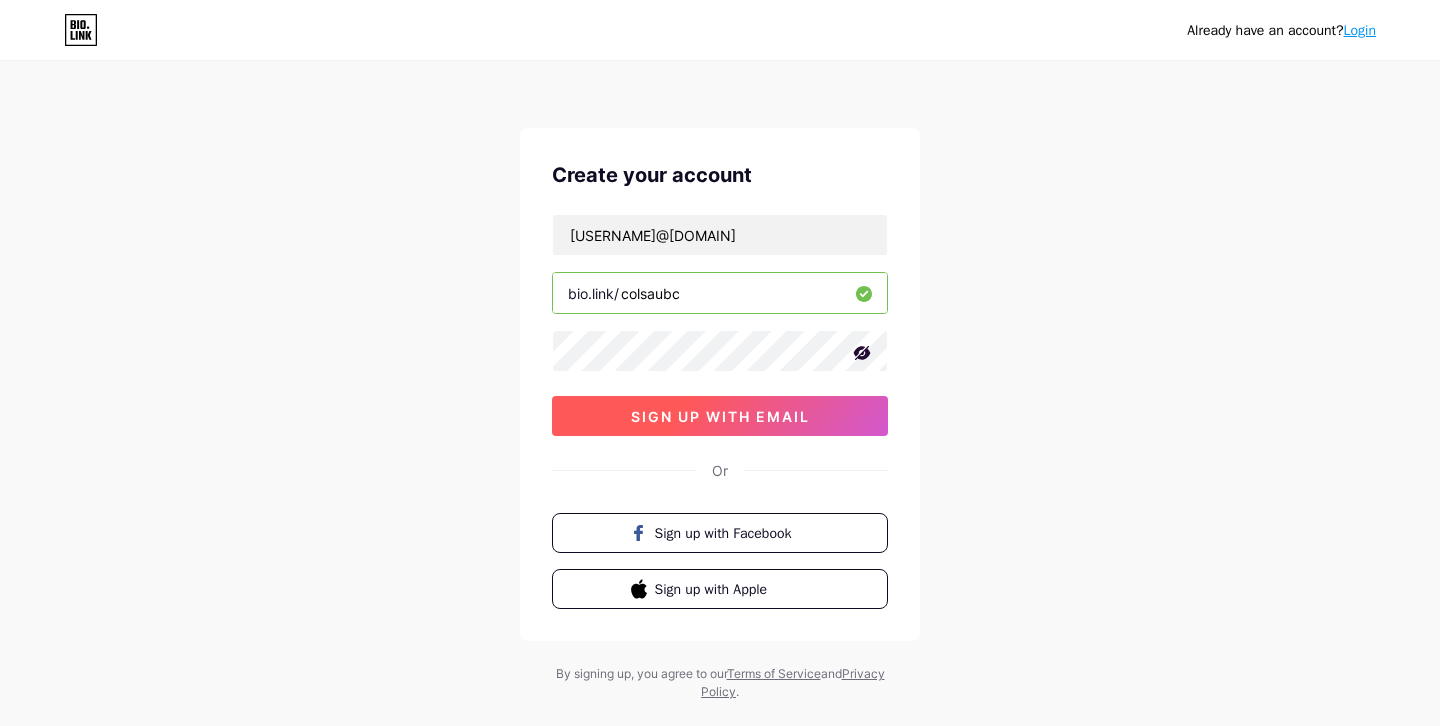 click on "sign up with email" at bounding box center [720, 416] 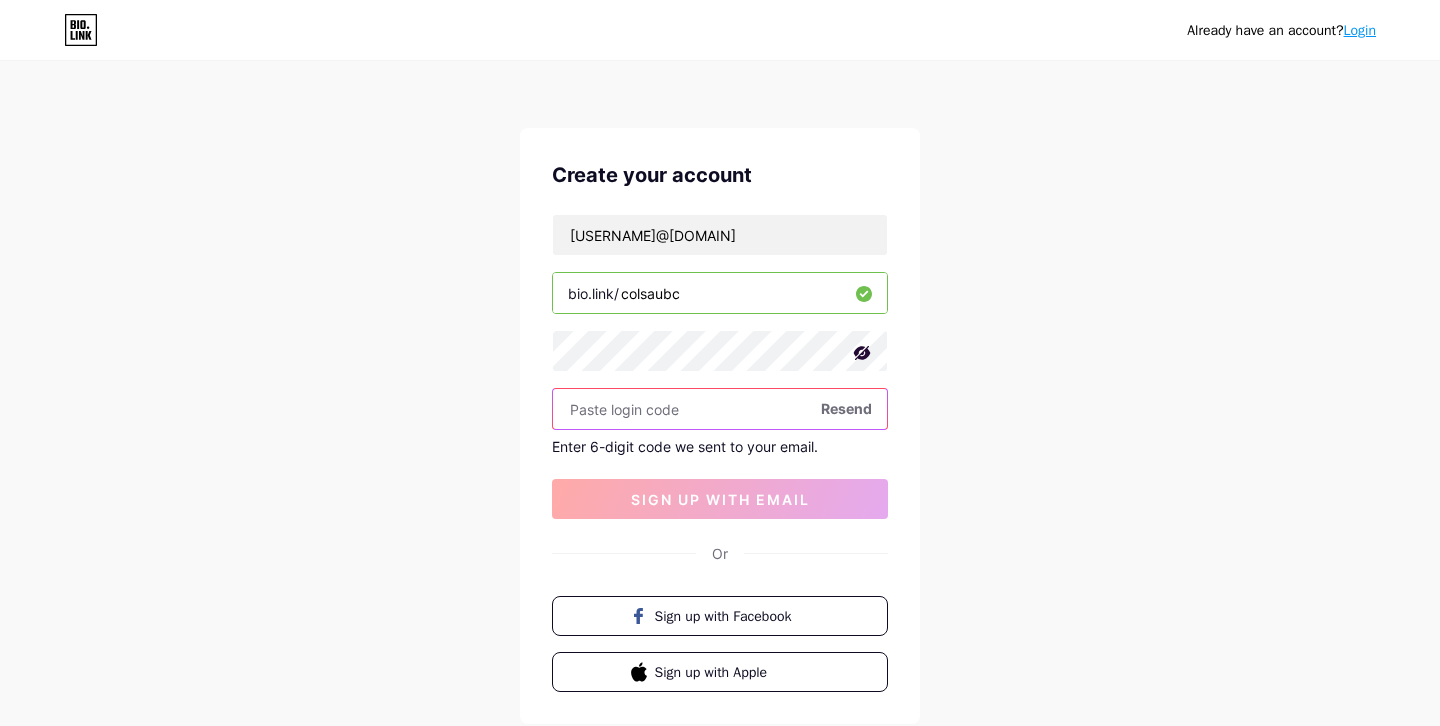 paste on "849754" 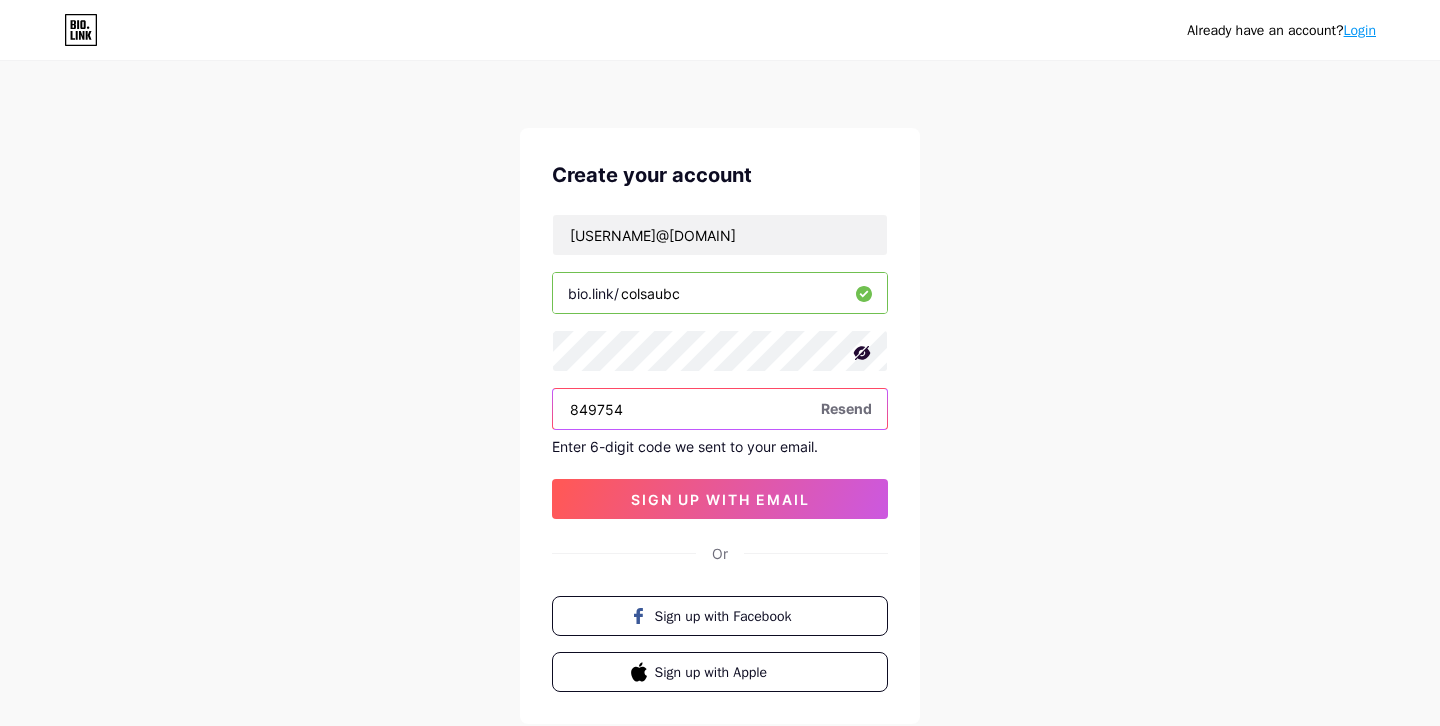 type on "849754" 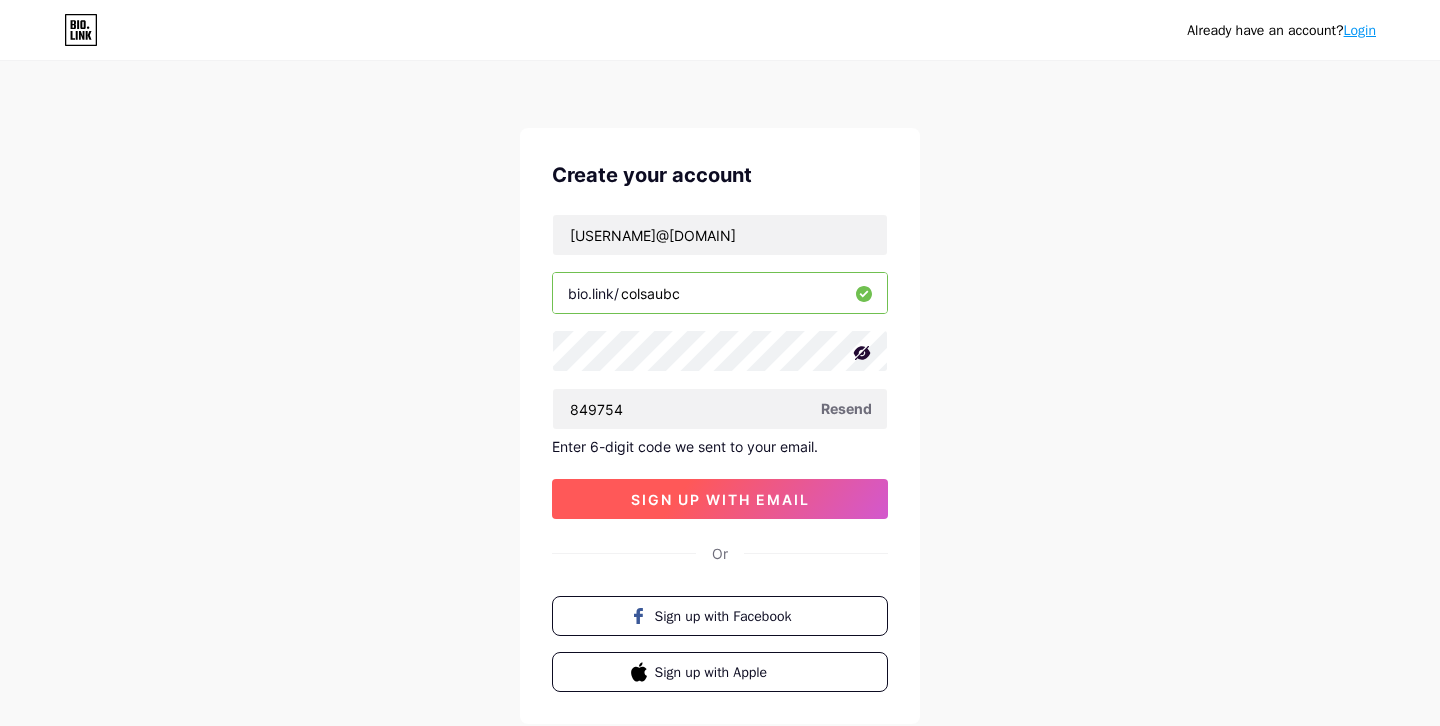 click on "sign up with email" at bounding box center (720, 499) 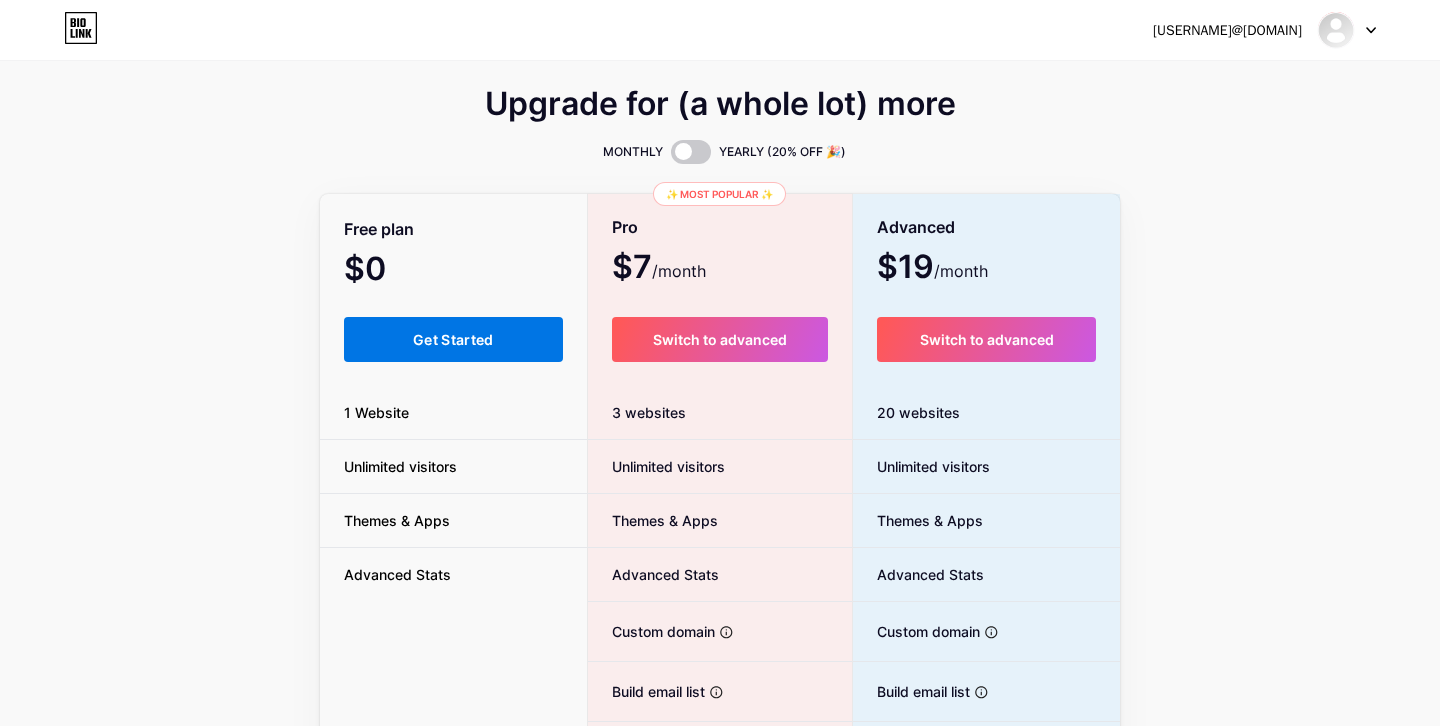 click on "Get Started" at bounding box center (453, 339) 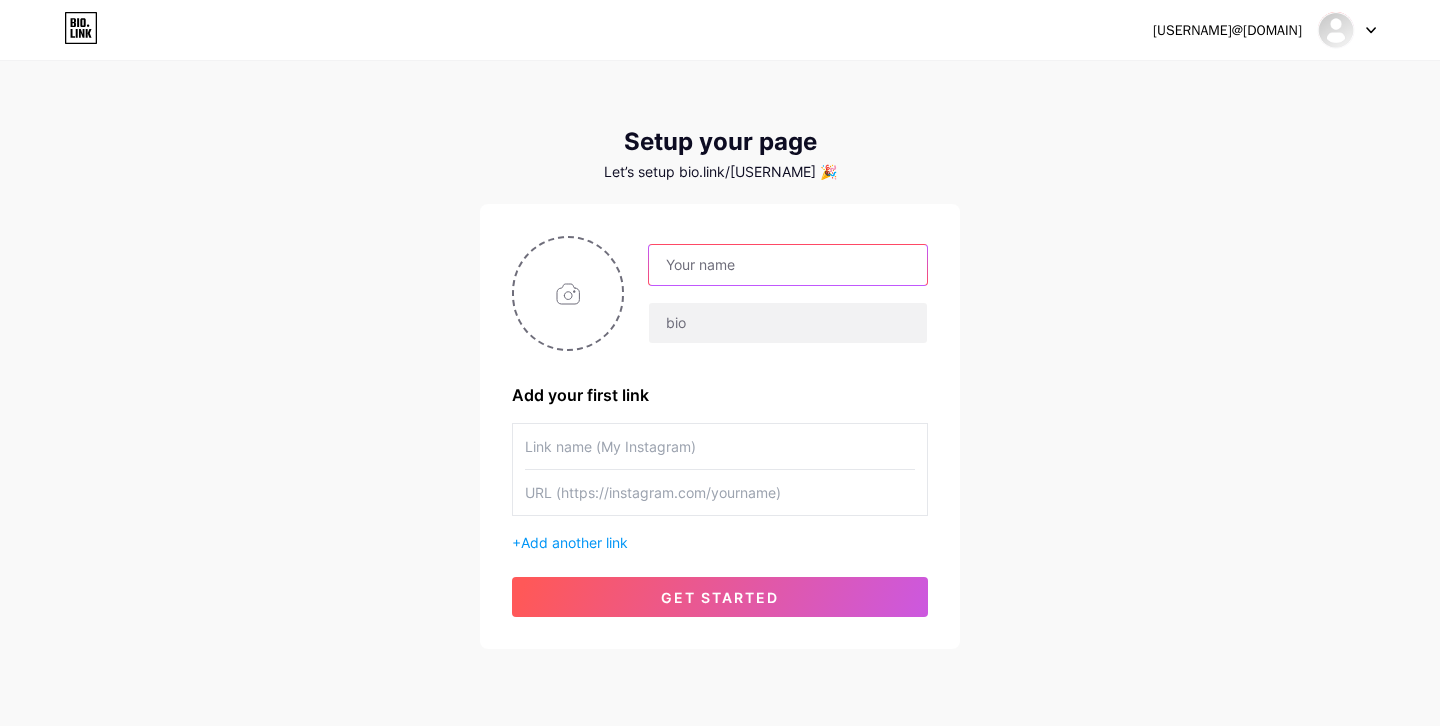 click at bounding box center (788, 265) 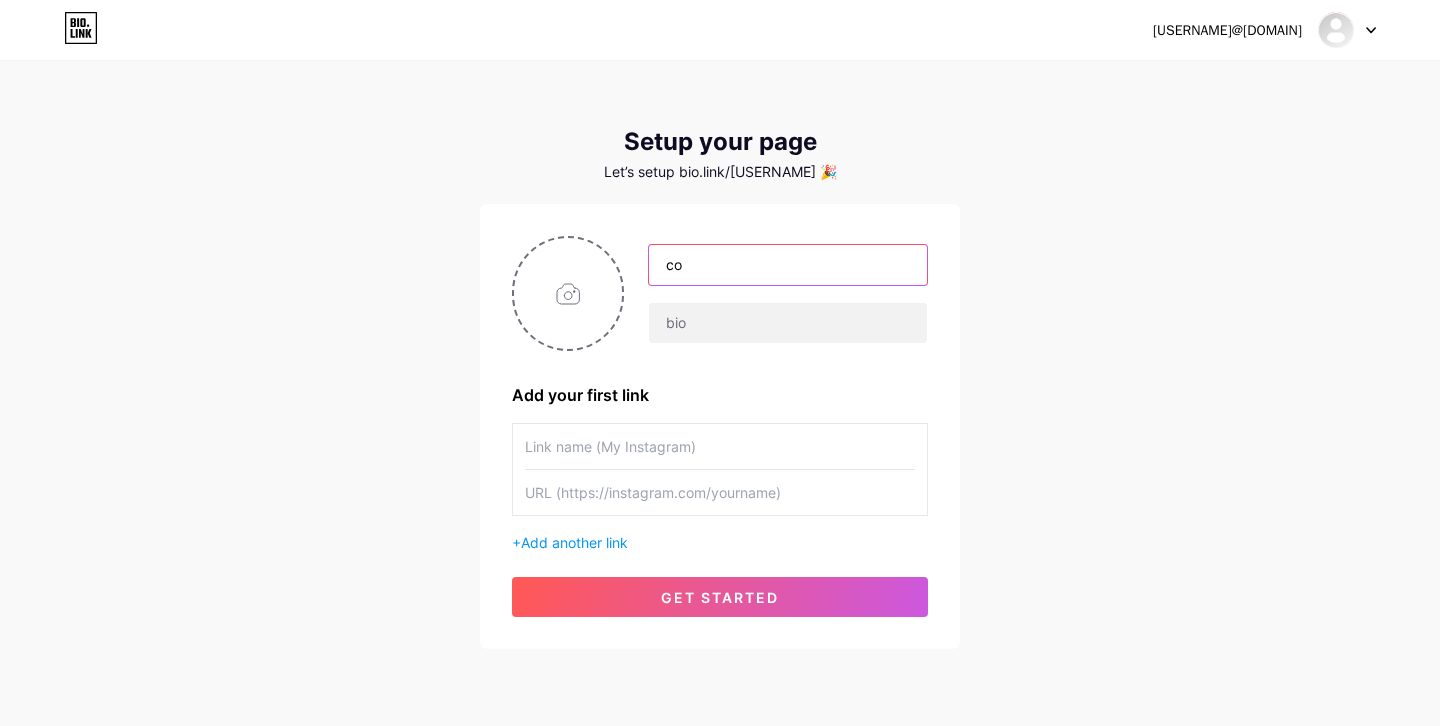 type on "c" 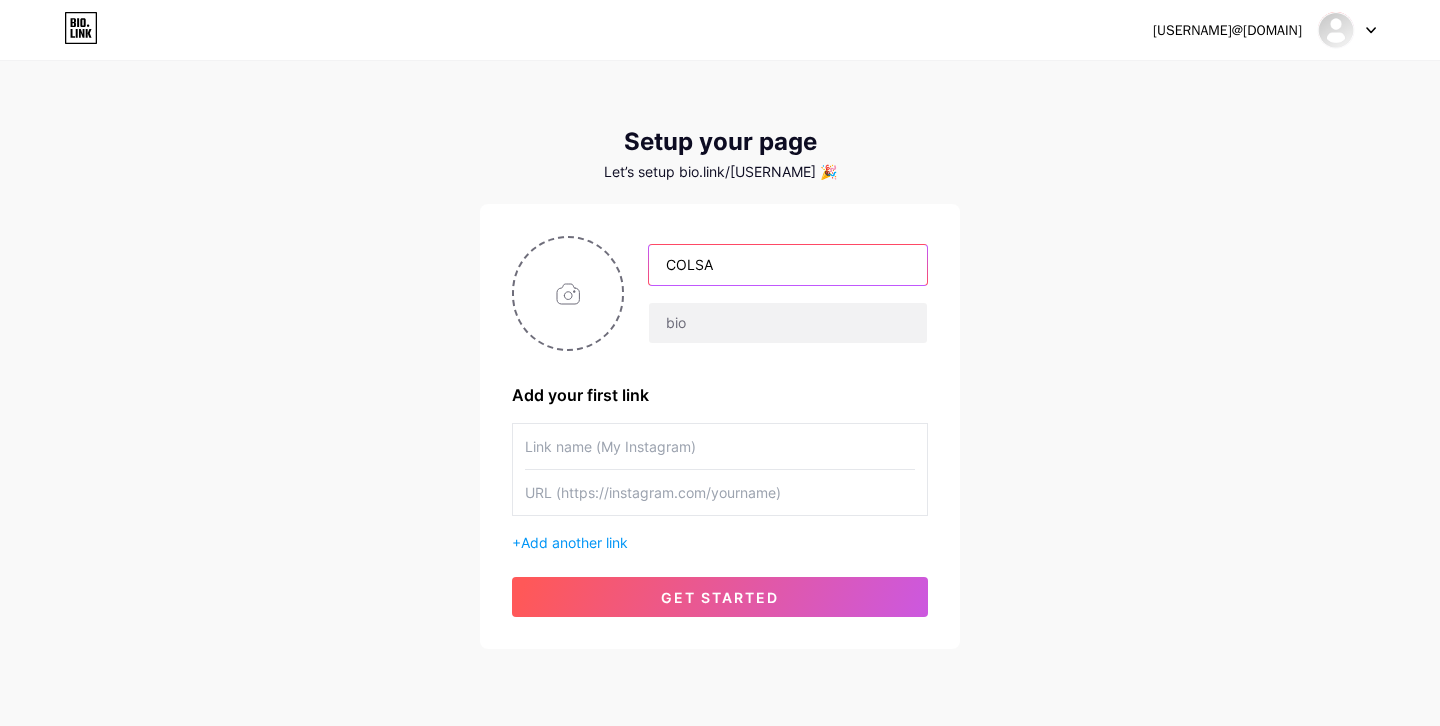 type on "COLSA" 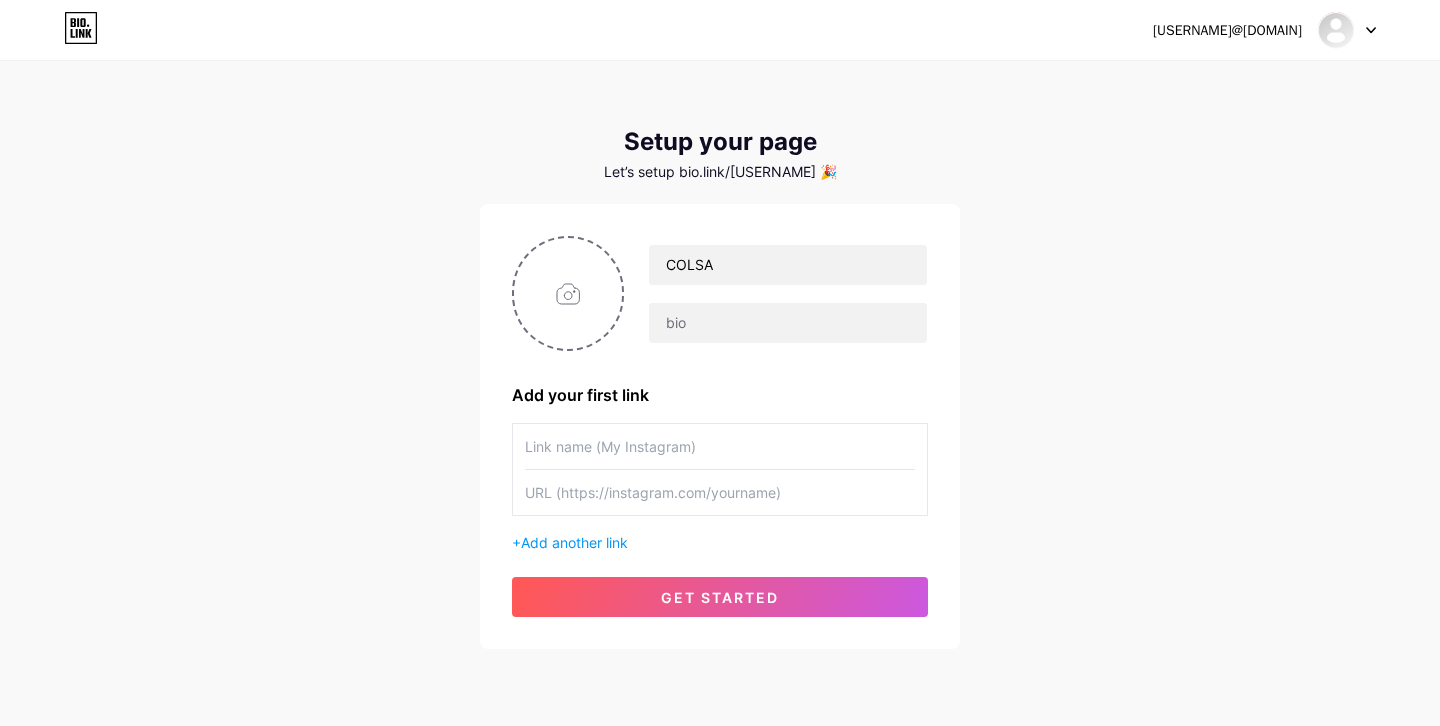 click at bounding box center [720, 446] 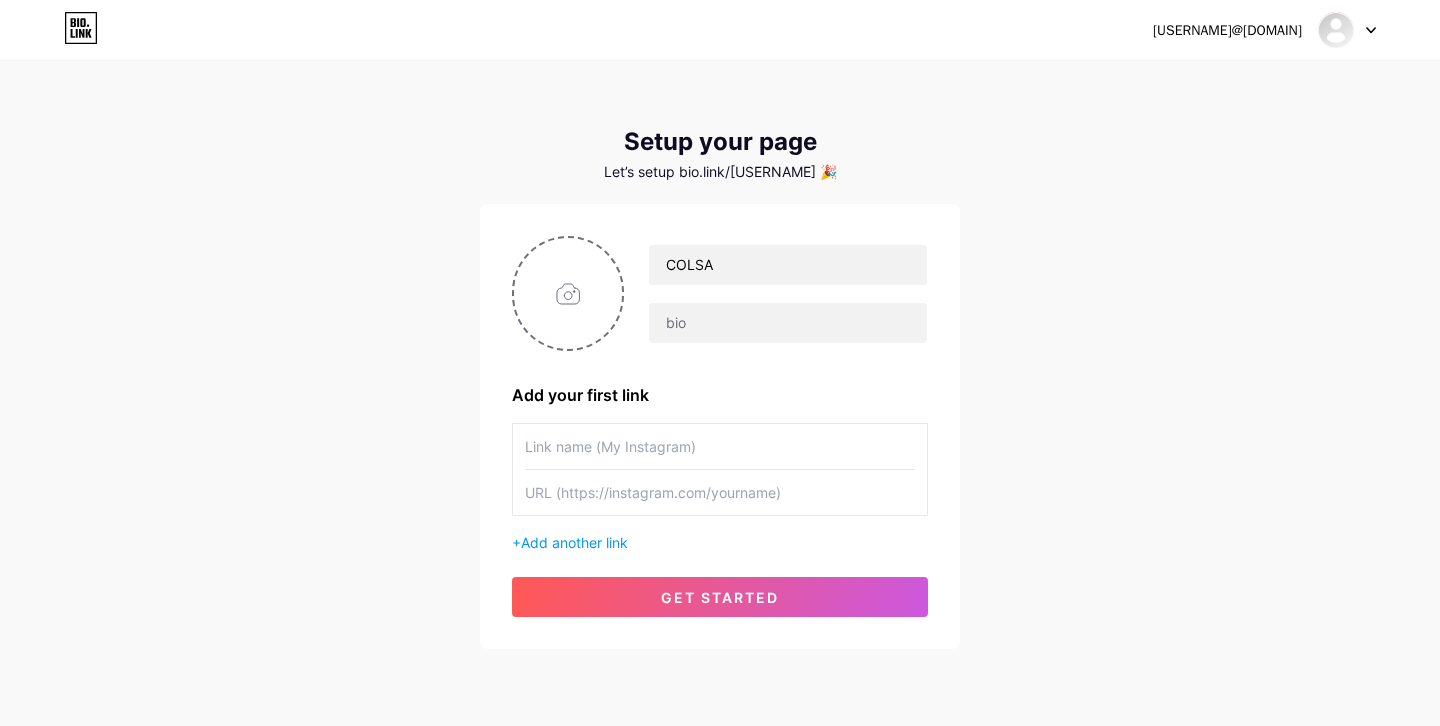 paste on "Change profile photo [USERNAME]" 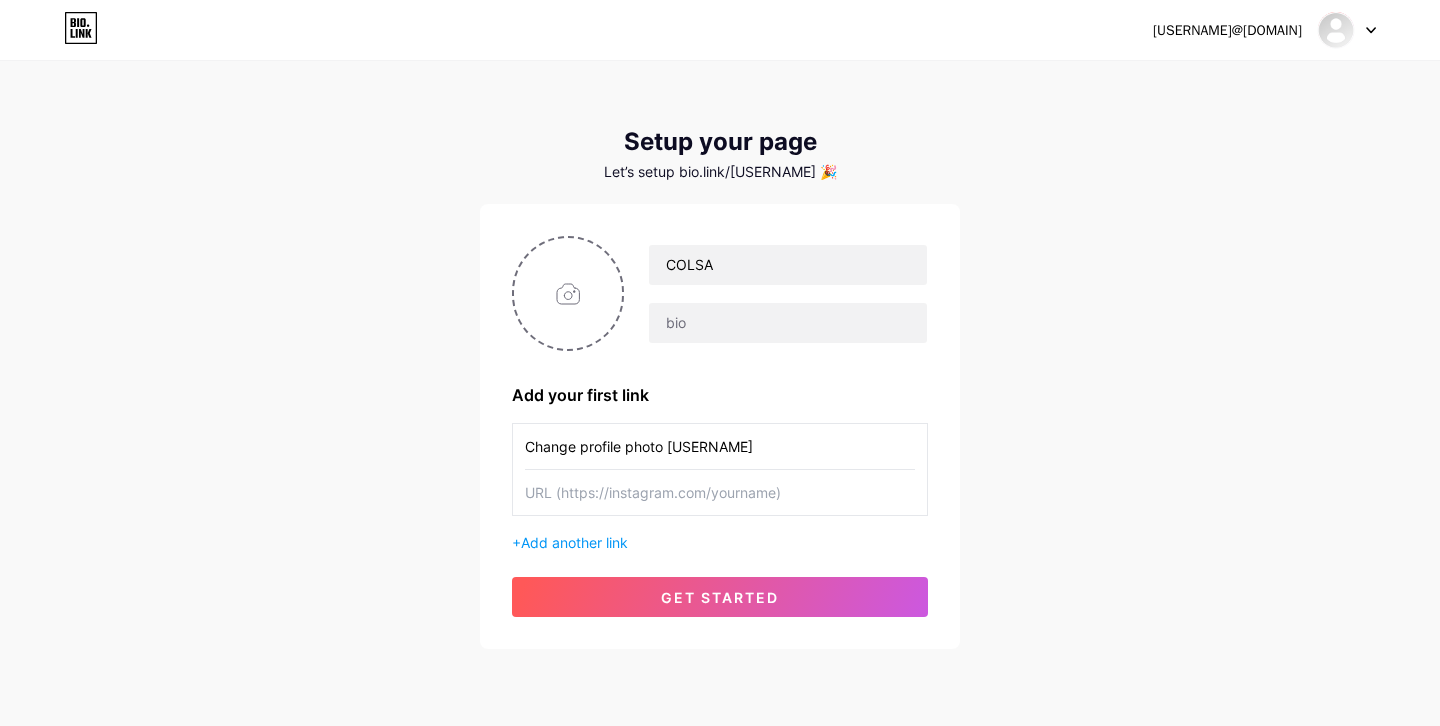 drag, startPoint x: 768, startPoint y: 442, endPoint x: 471, endPoint y: 440, distance: 297.00674 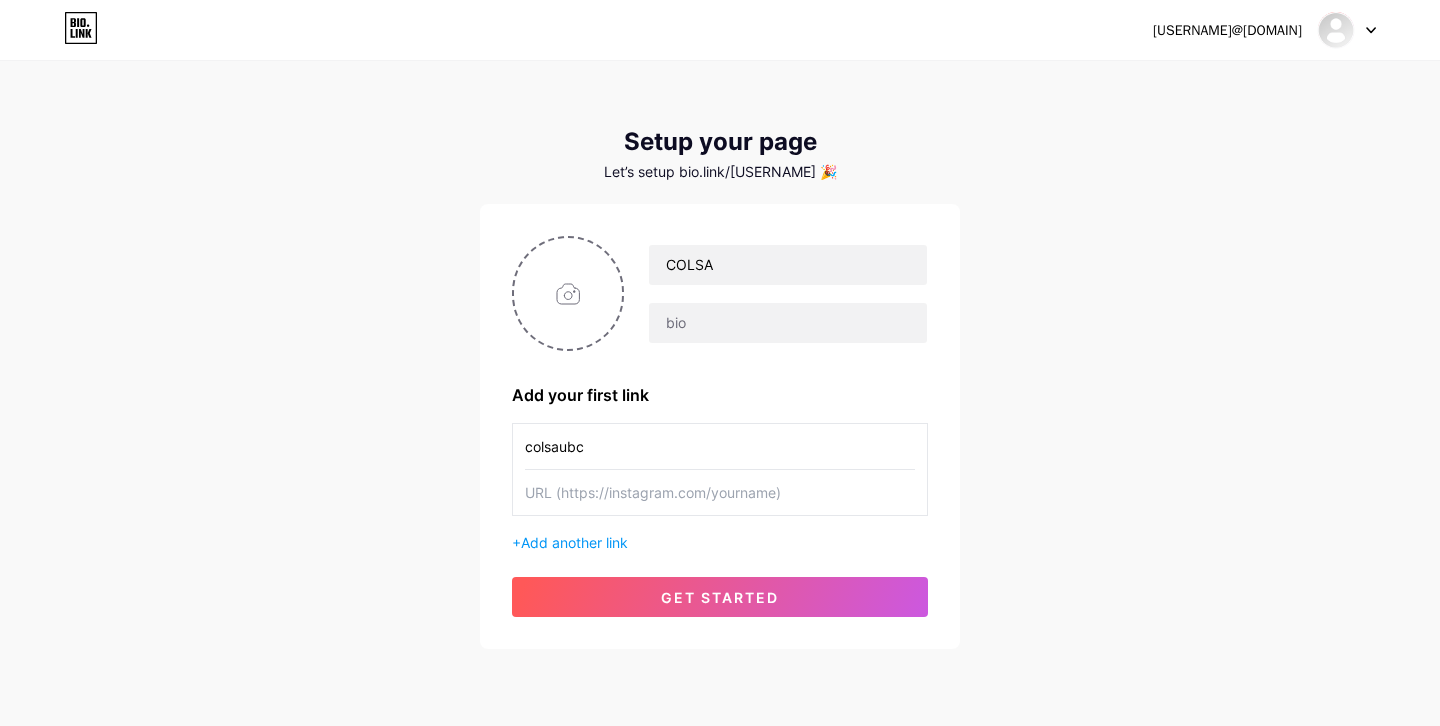 type on "colsaubc" 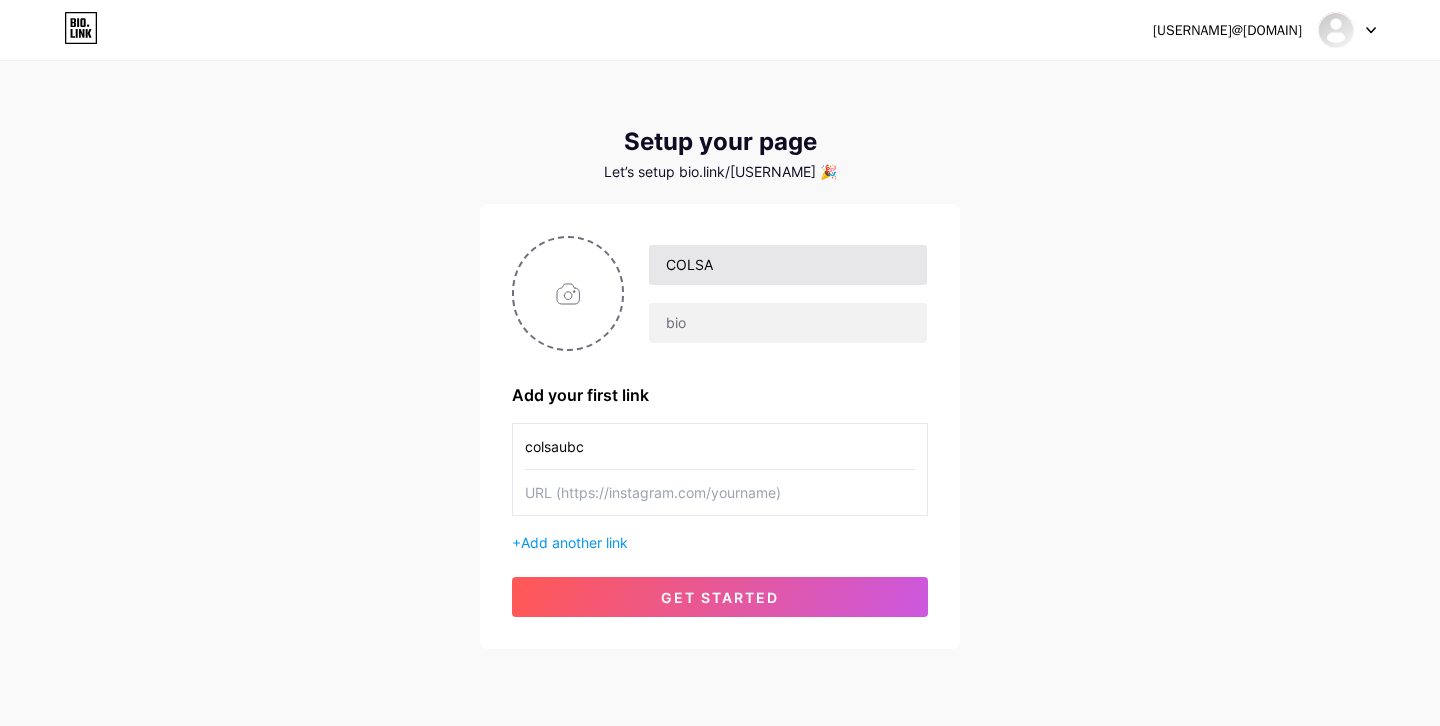 paste on "https://www.instagram.com/[USERNAME]/" 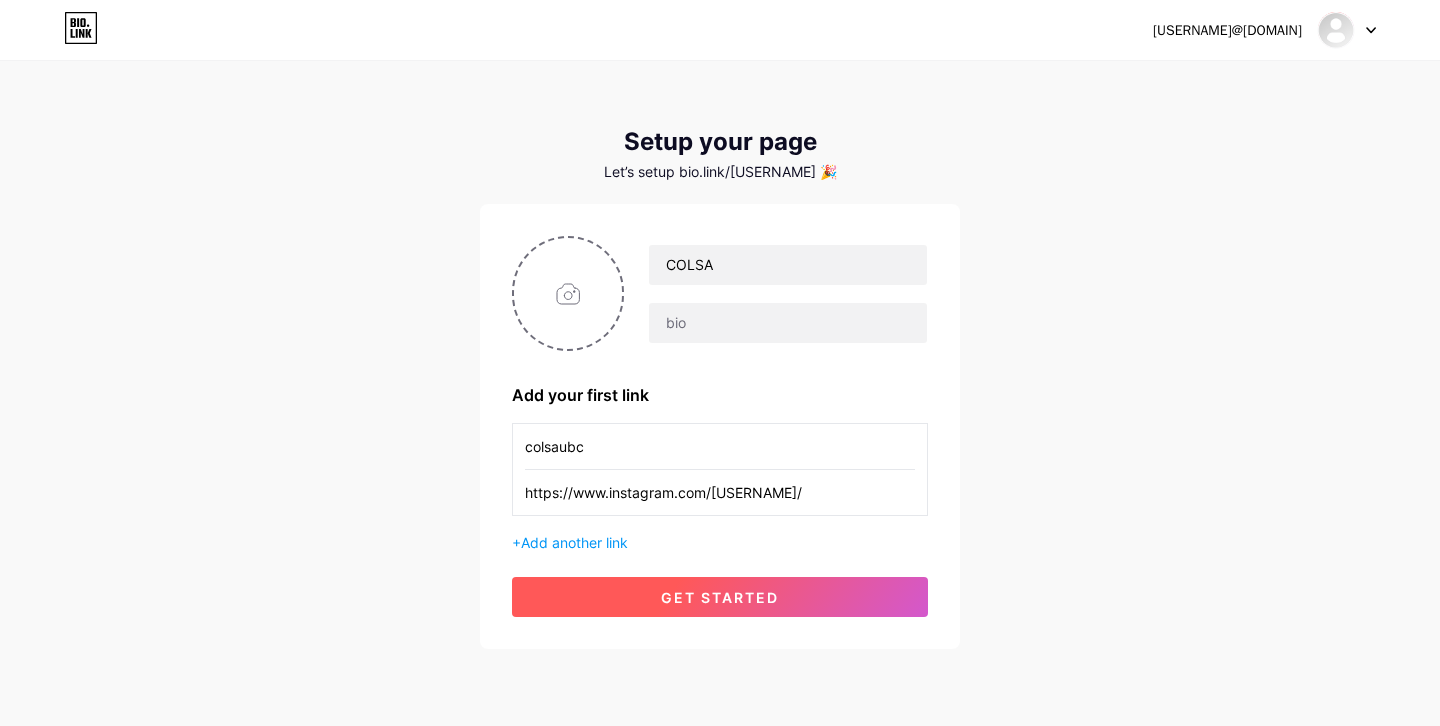type on "https://www.instagram.com/[USERNAME]/" 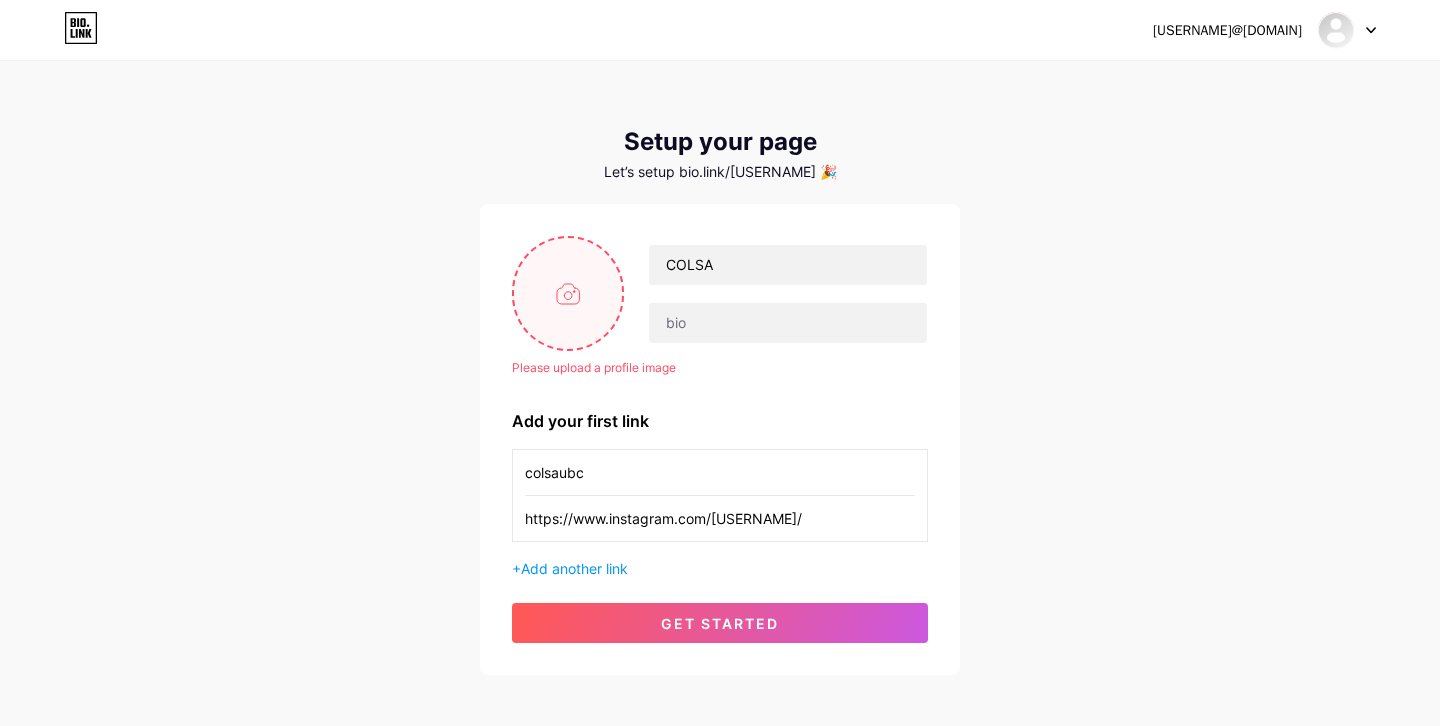 click at bounding box center [568, 293] 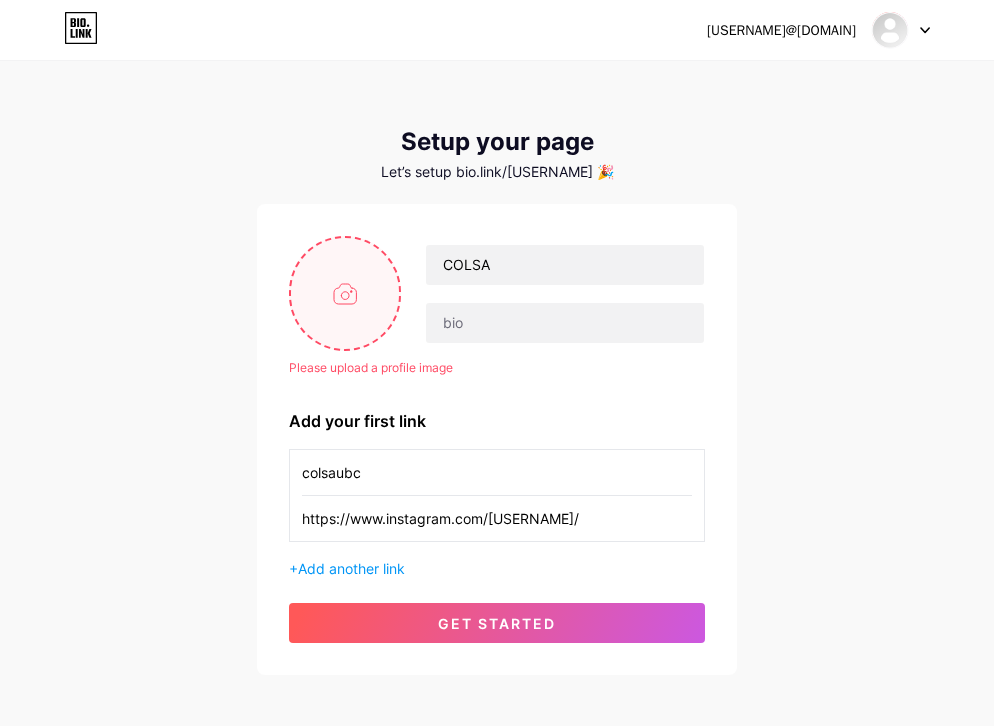 click at bounding box center [345, 293] 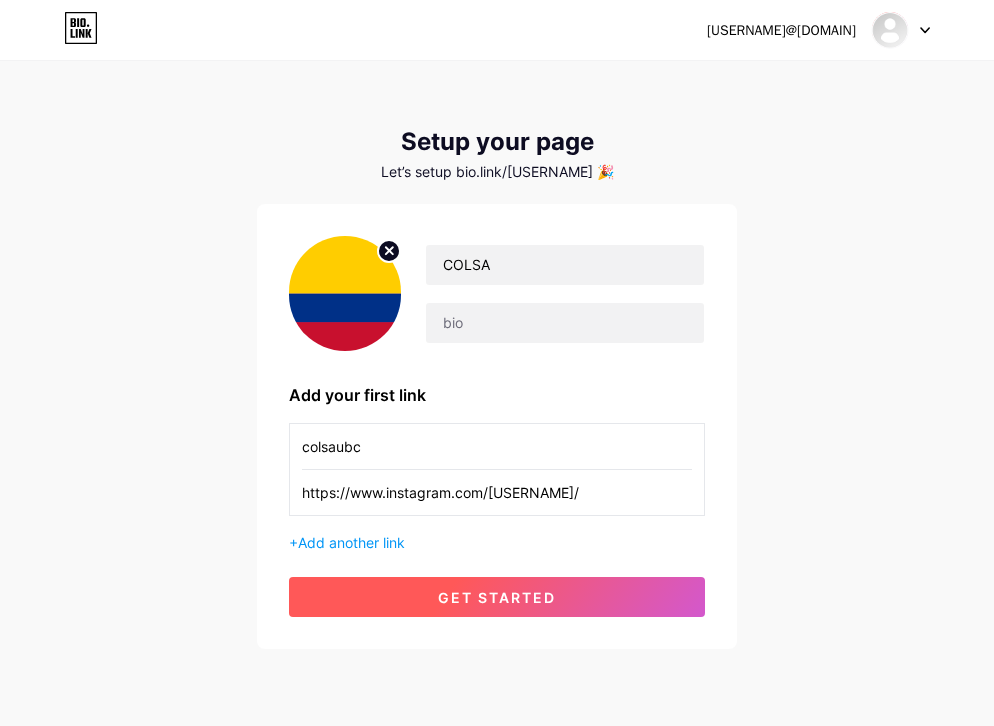 click on "get started" at bounding box center [497, 597] 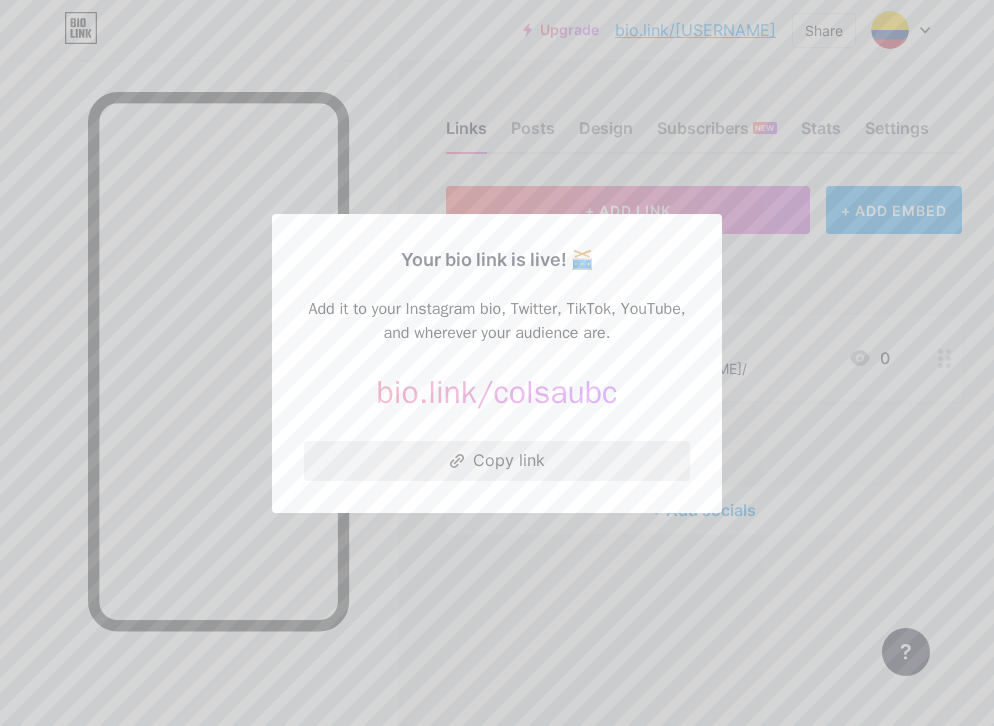 click on "Copy link" at bounding box center (497, 461) 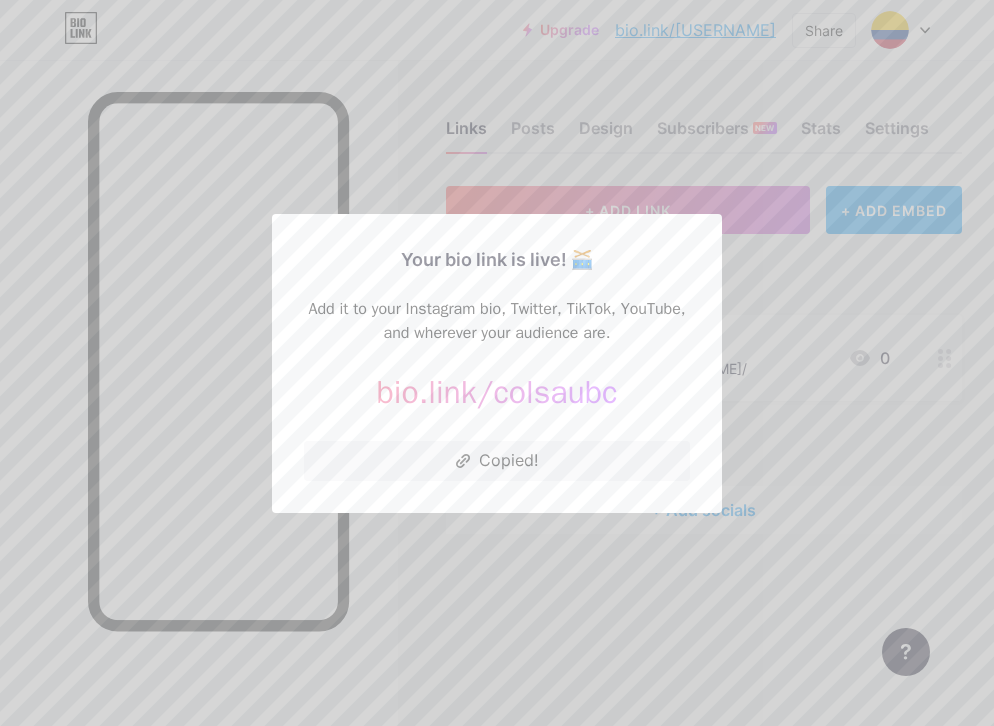 click at bounding box center [497, 363] 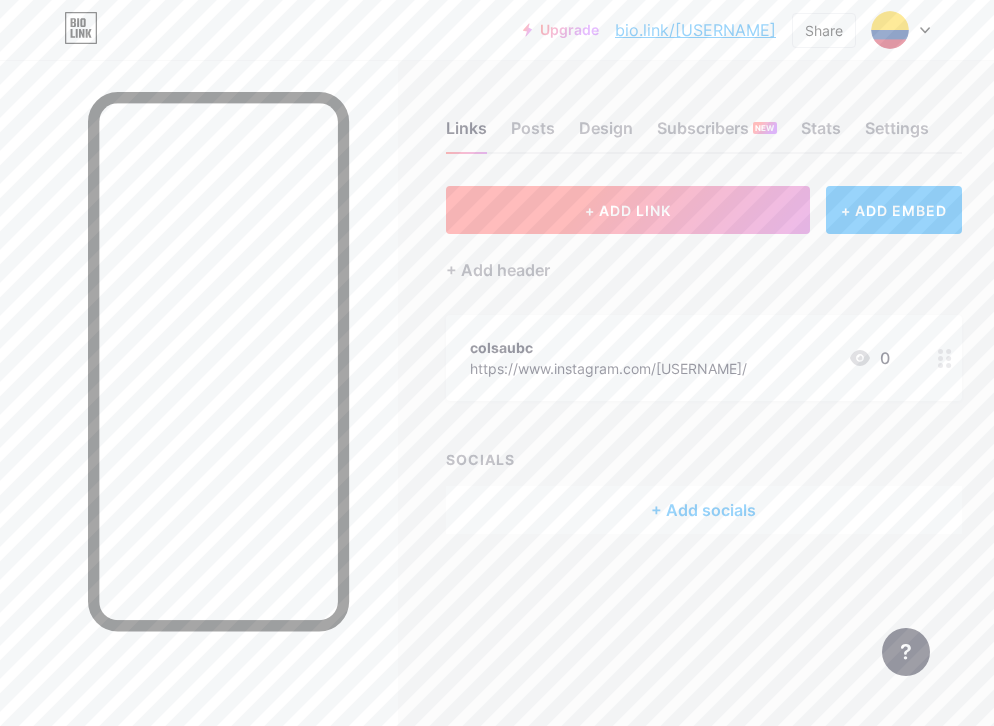 click on "+ ADD LINK" at bounding box center [628, 210] 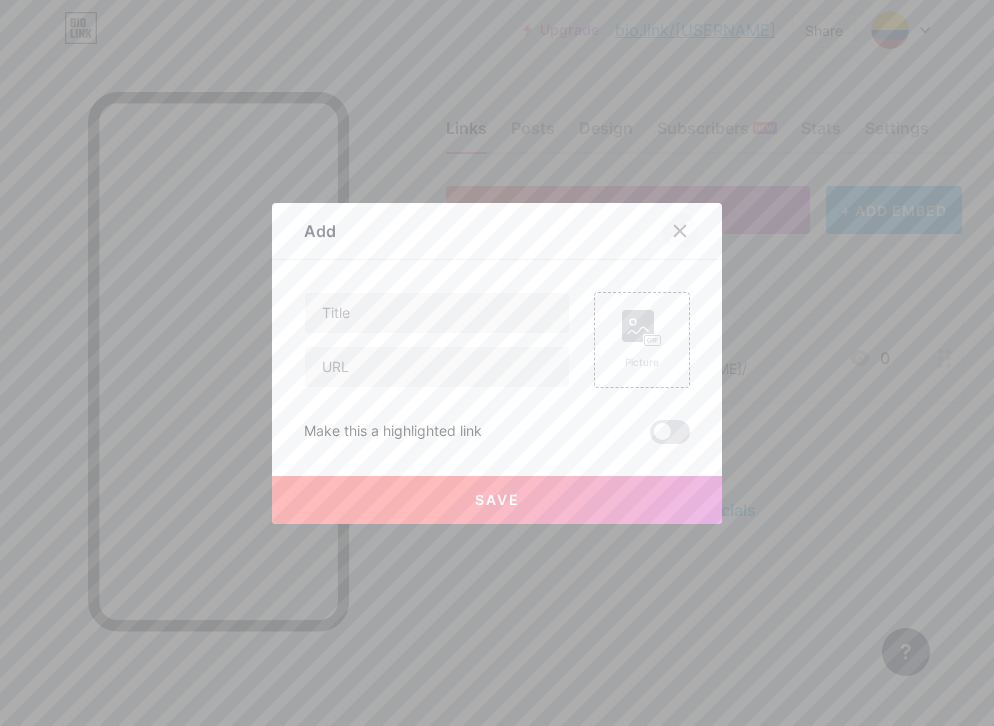 click at bounding box center (680, 231) 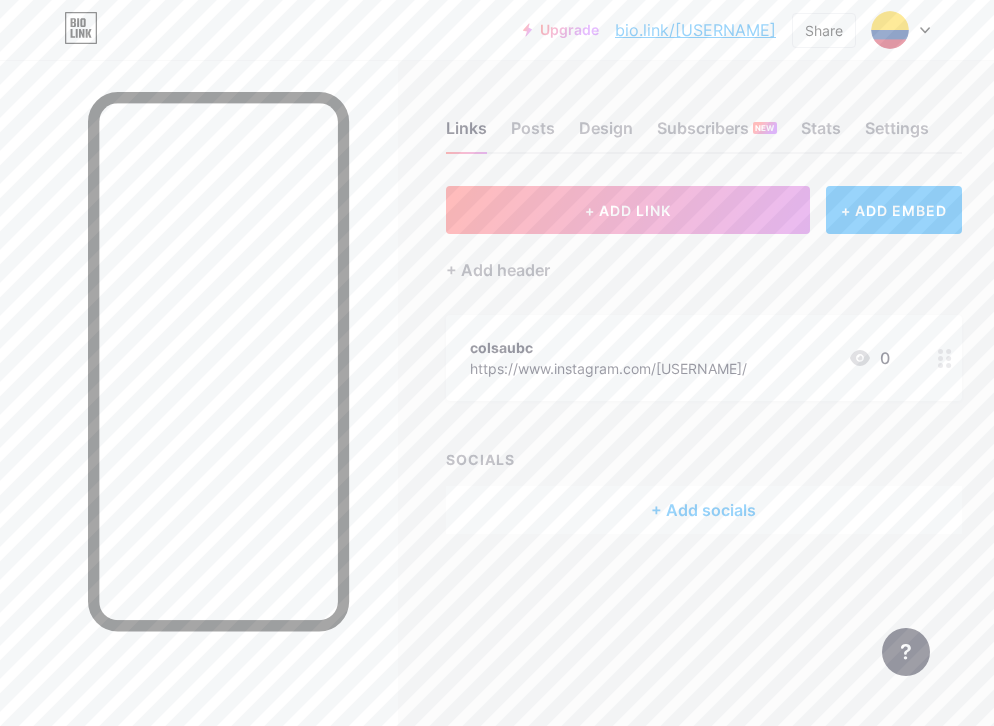 click on "0" at bounding box center [869, 358] 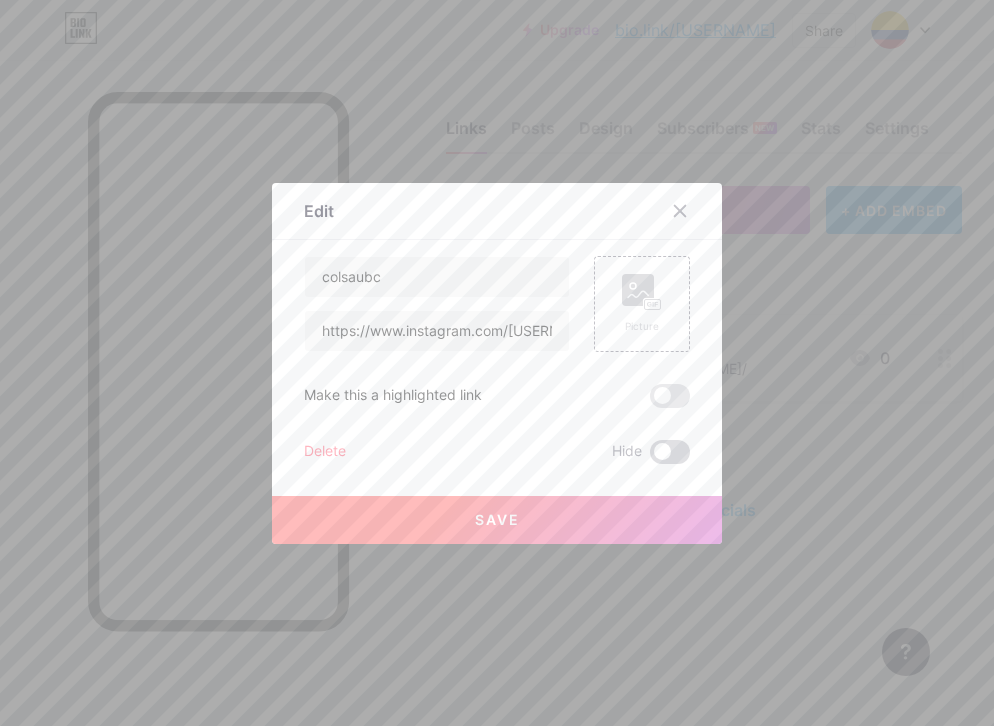 click at bounding box center (670, 452) 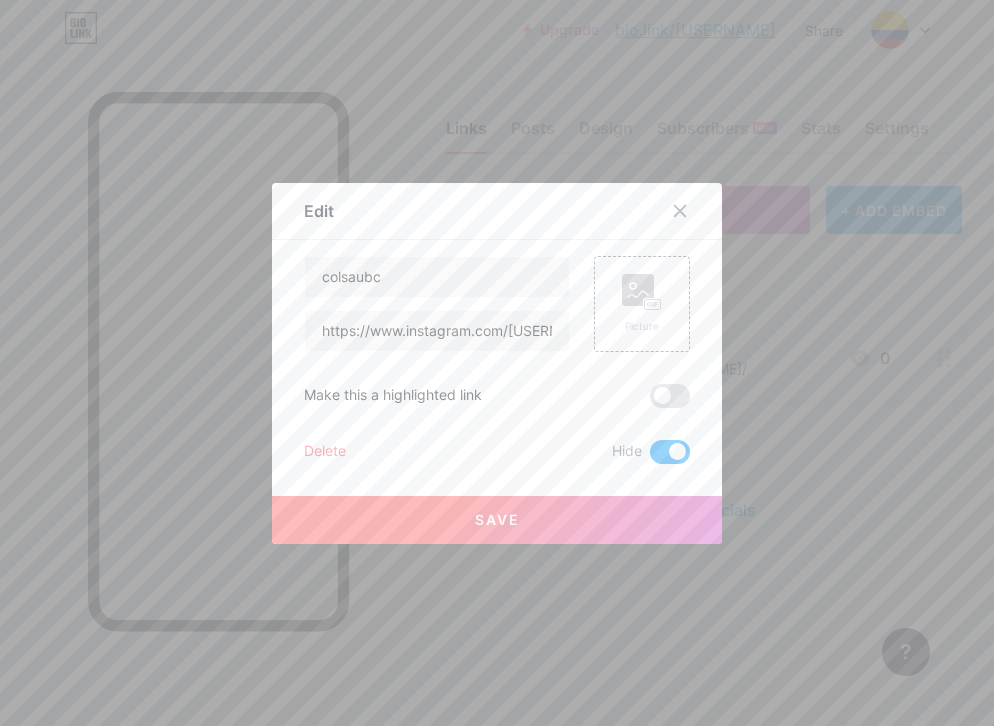 click at bounding box center [670, 452] 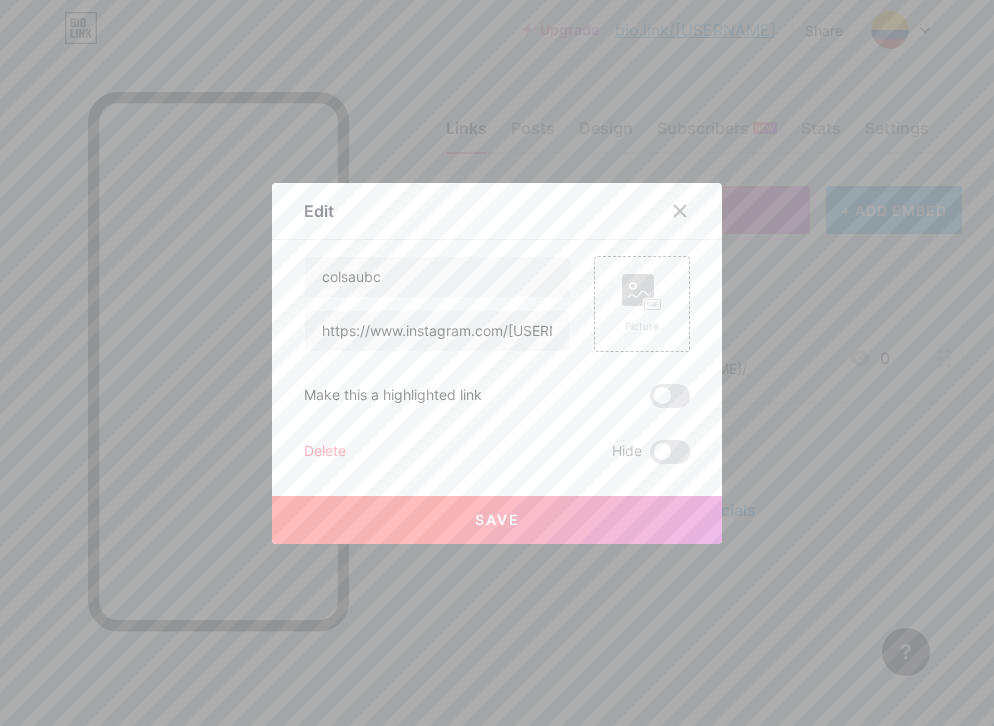 click on "Delete" at bounding box center (325, 452) 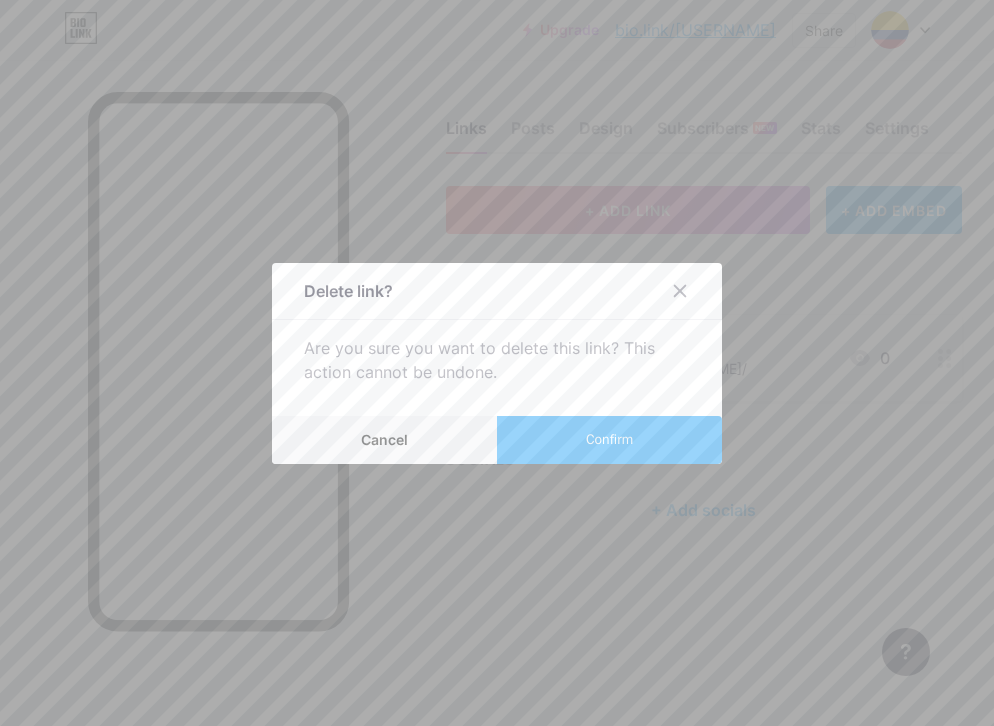 click on "Confirm" at bounding box center (609, 440) 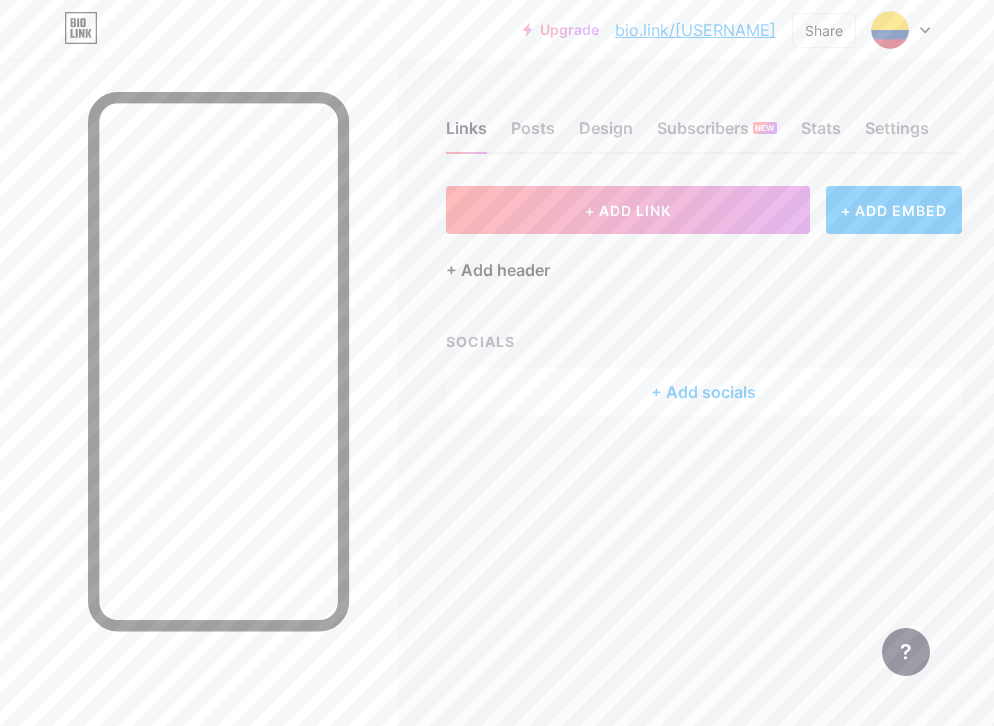 click on "+ Add header" at bounding box center (498, 270) 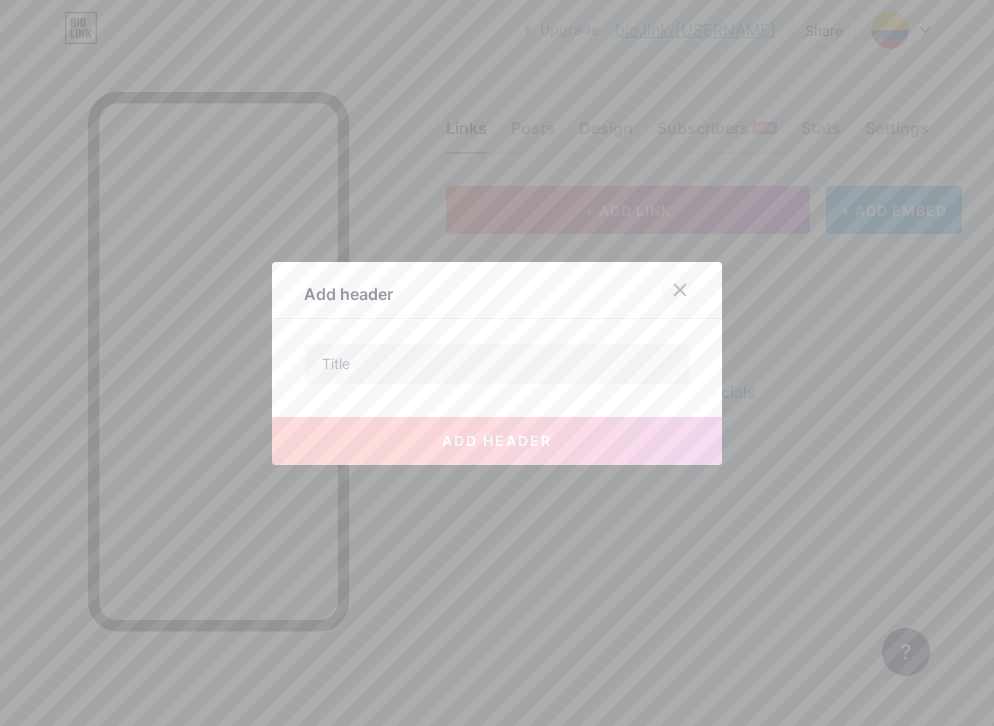 click 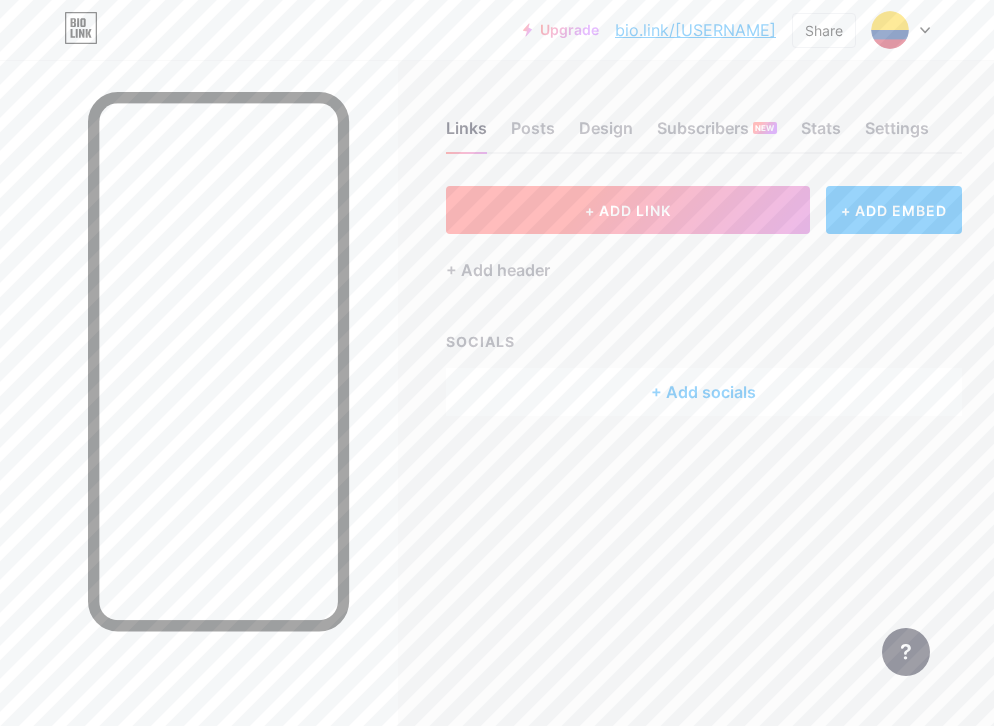 click on "+ ADD LINK" at bounding box center (628, 210) 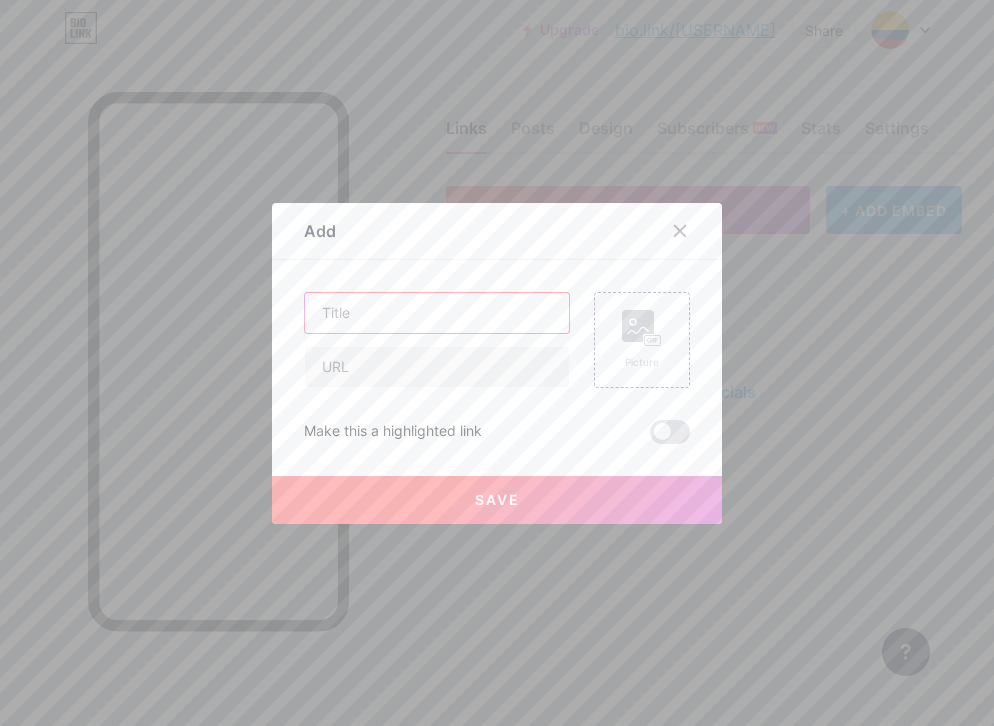 click at bounding box center [437, 313] 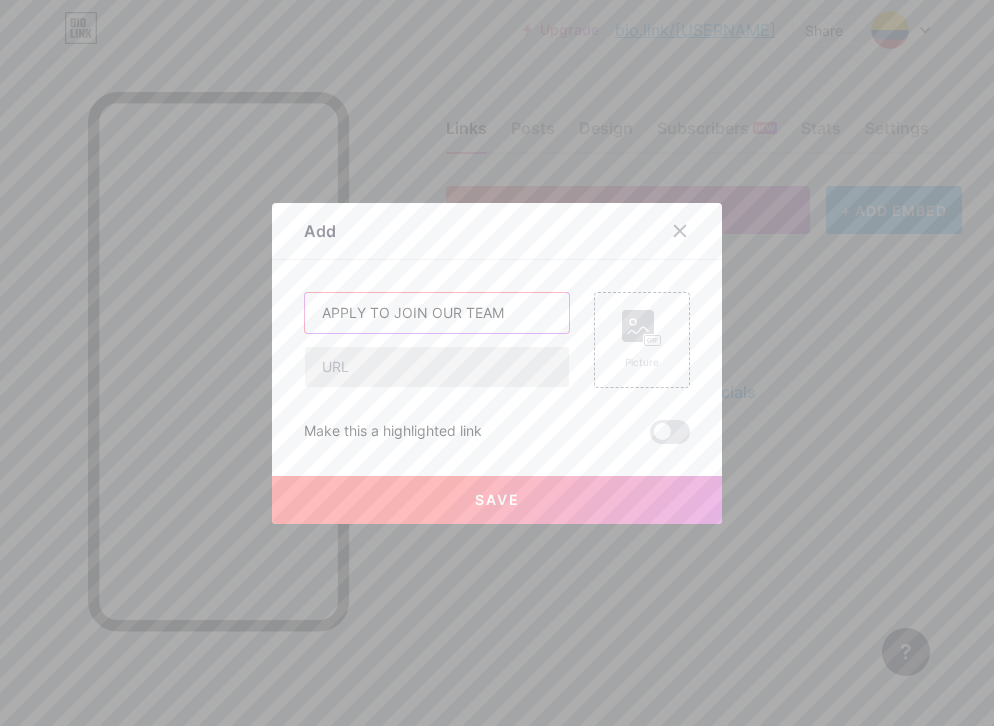 type on "APPLY TO JOIN OUR TEAM" 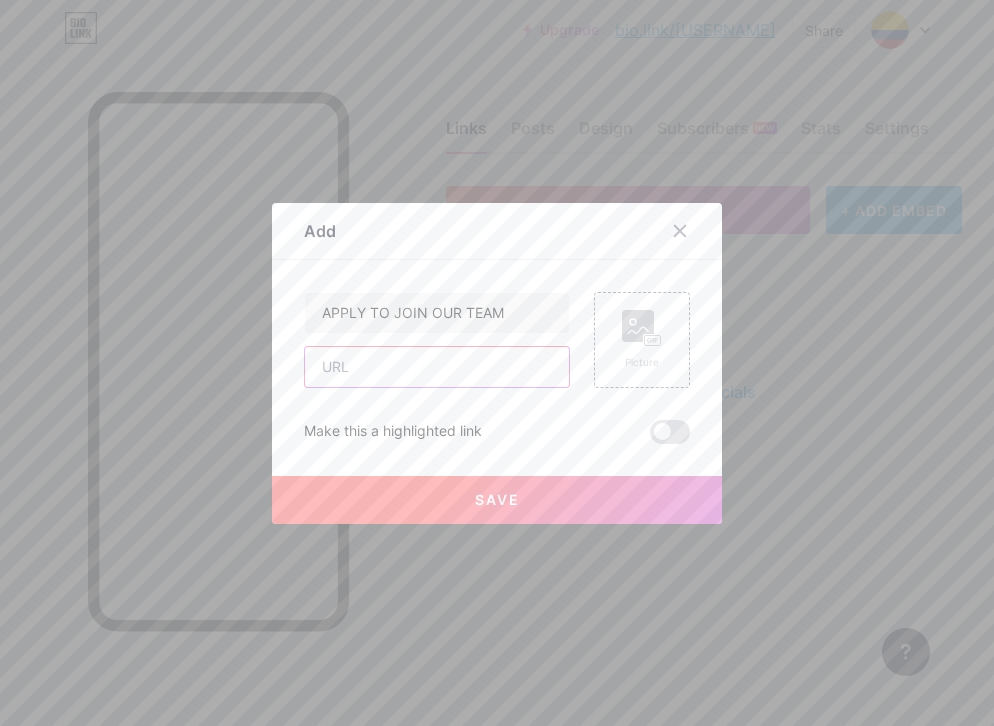 click at bounding box center (437, 367) 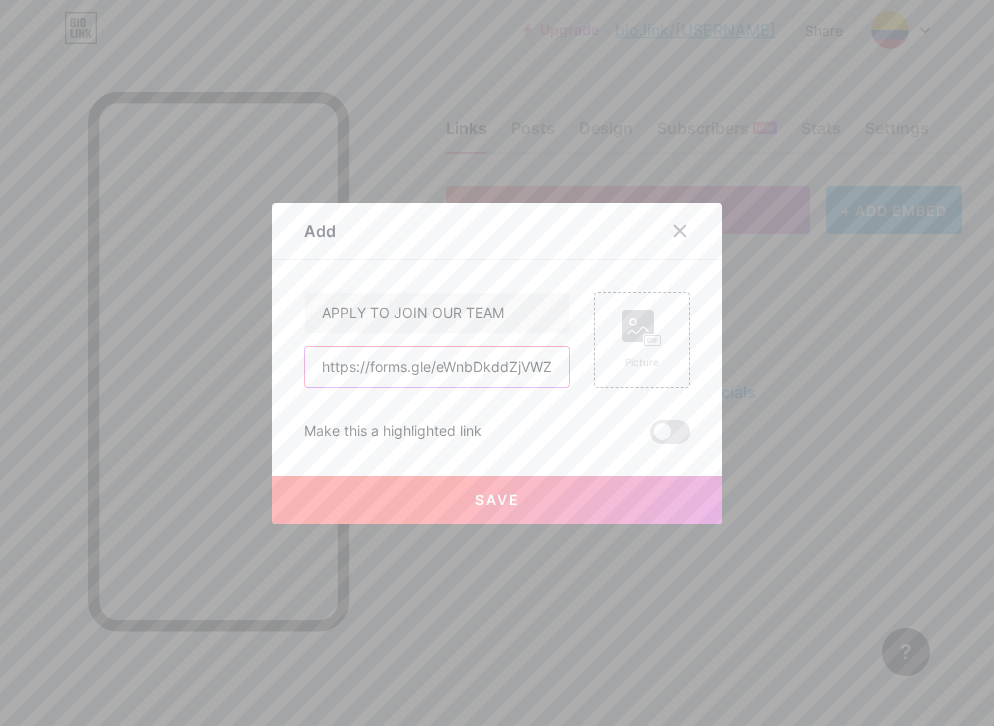 scroll, scrollTop: 0, scrollLeft: 36, axis: horizontal 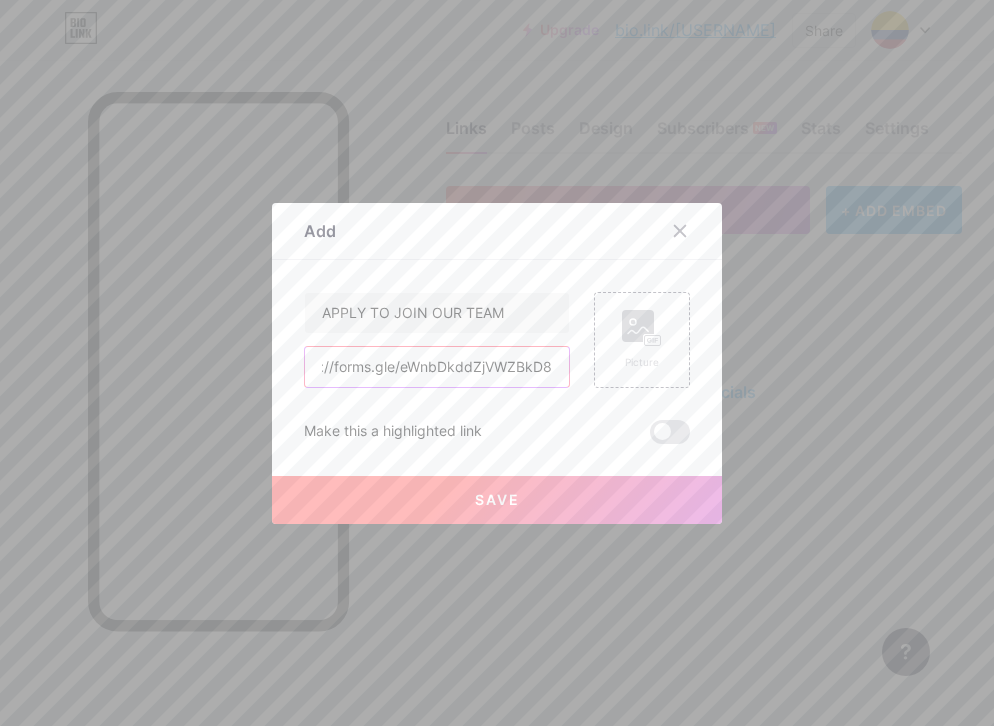 type on "https://forms.gle/eWnbDkddZjVWZBkD8" 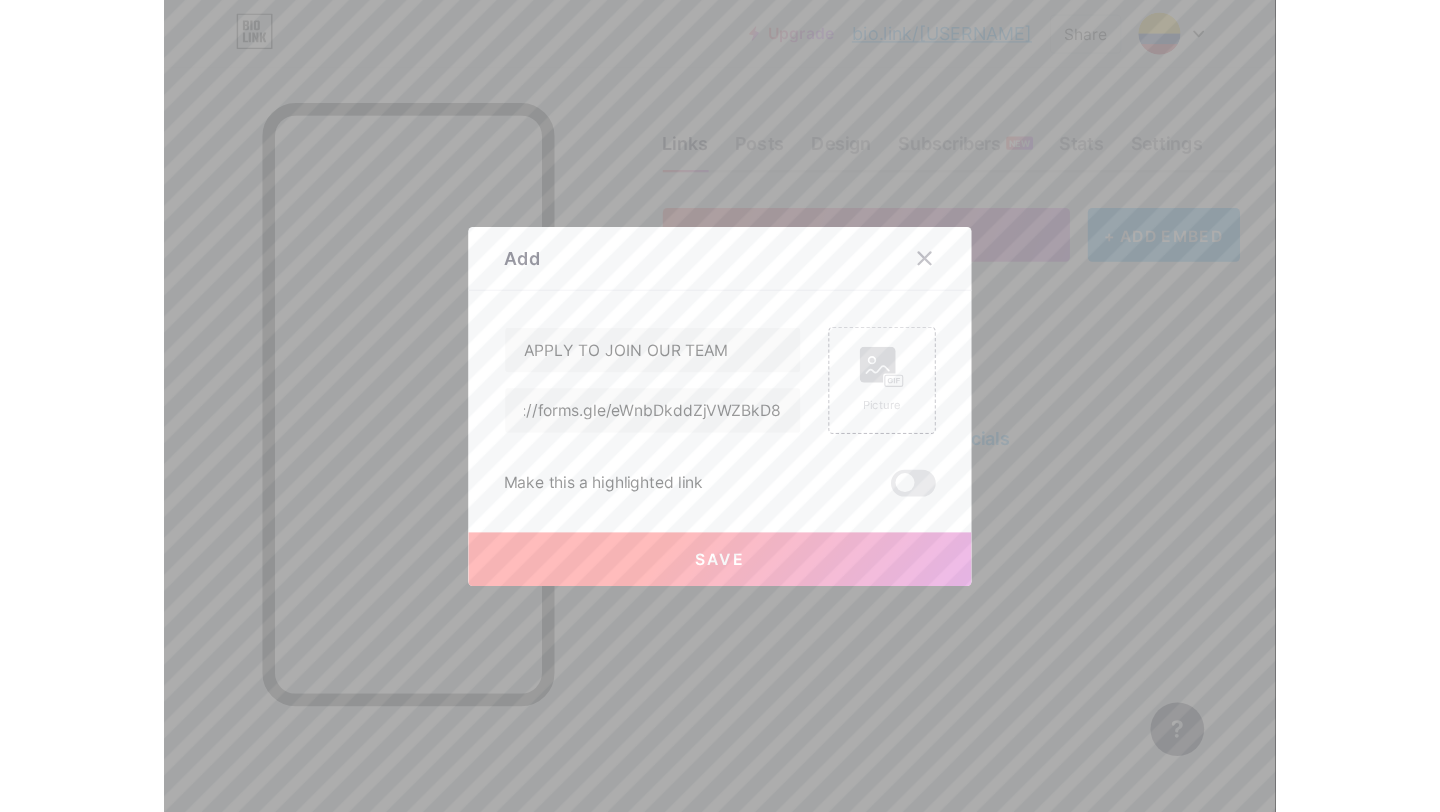 scroll, scrollTop: 0, scrollLeft: 0, axis: both 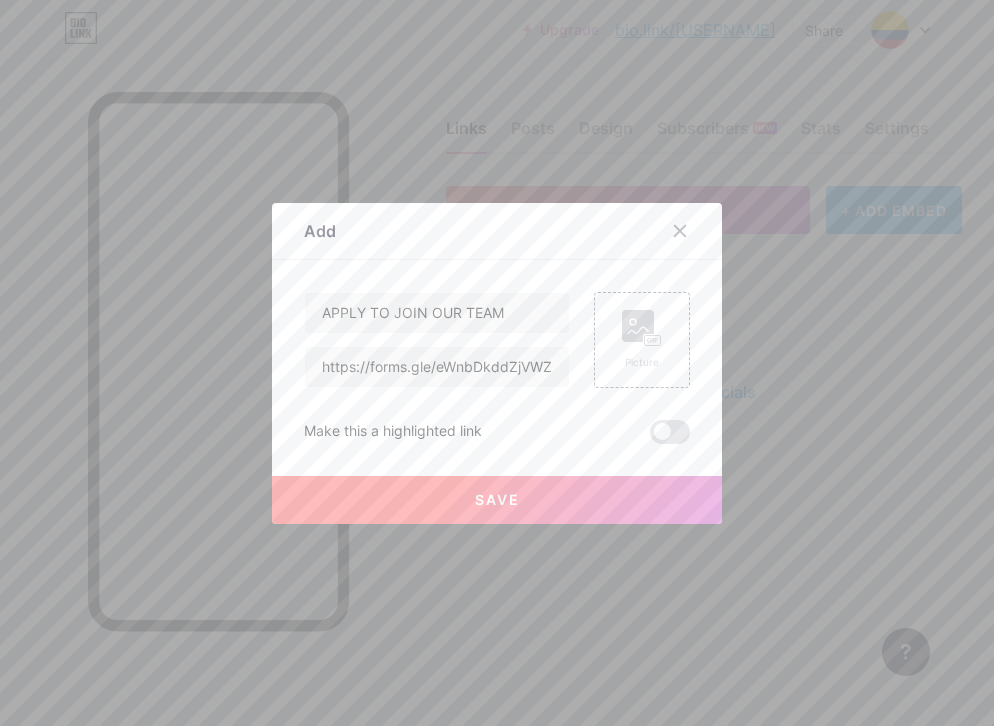 click on "Save" at bounding box center [497, 499] 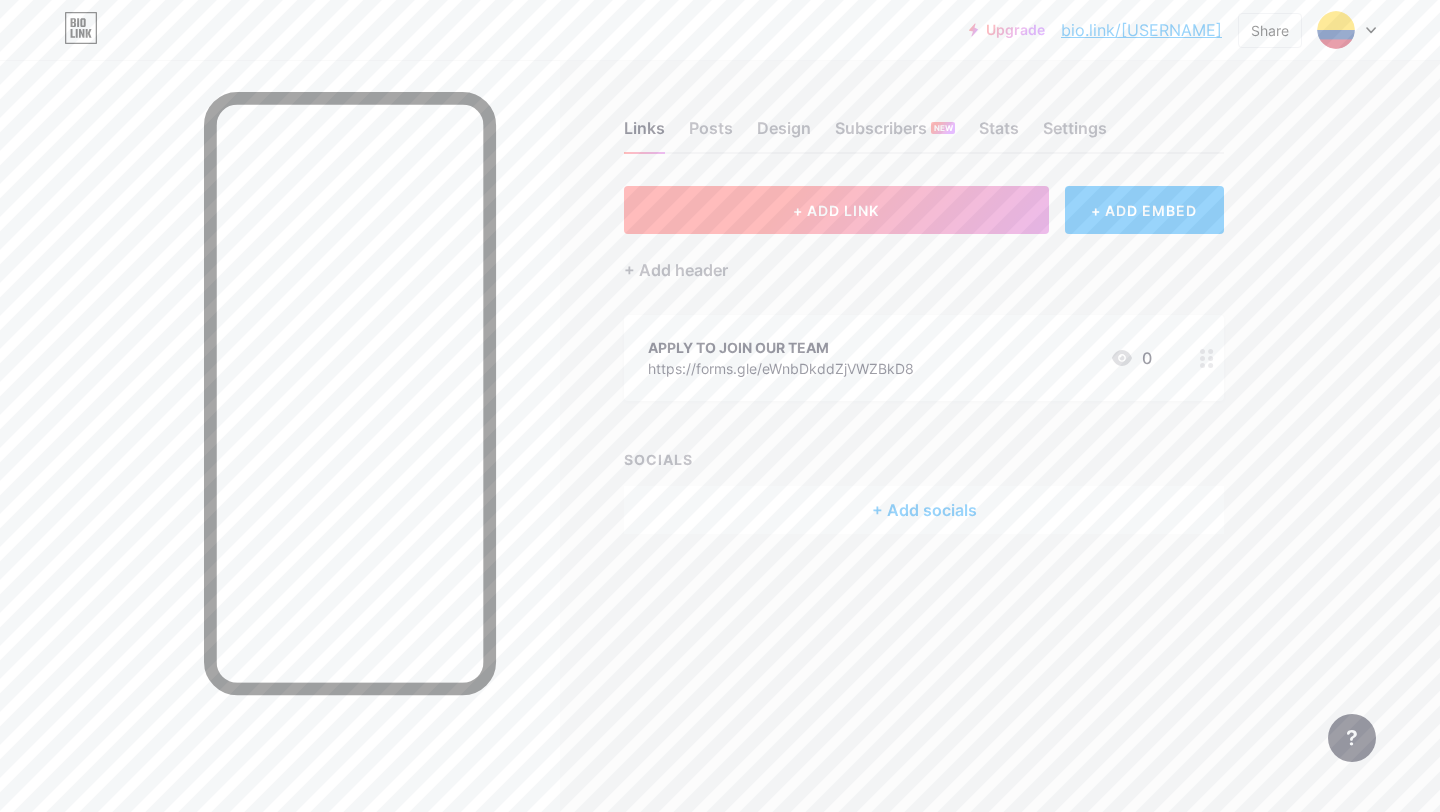 click on "+ ADD LINK" at bounding box center [836, 210] 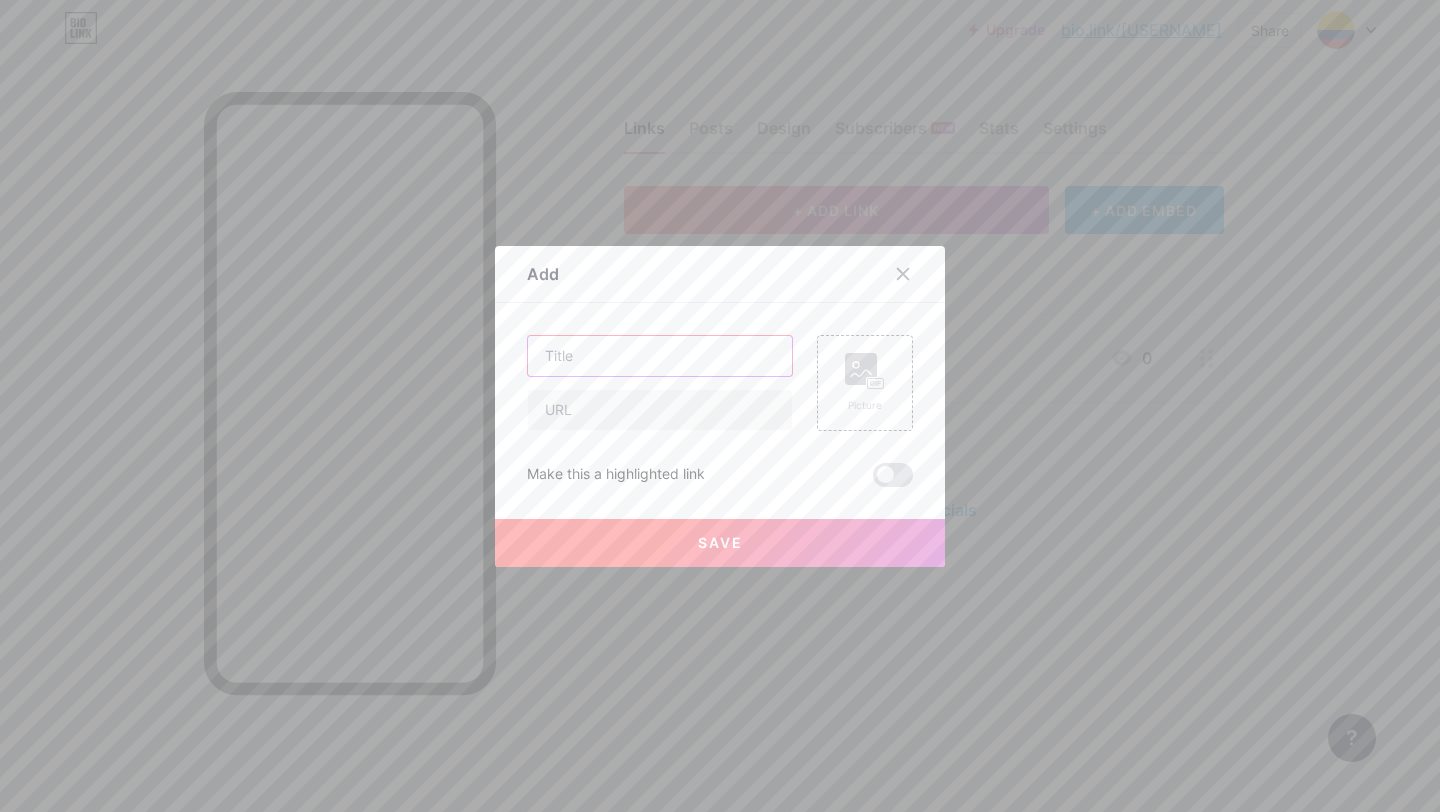 click at bounding box center [660, 356] 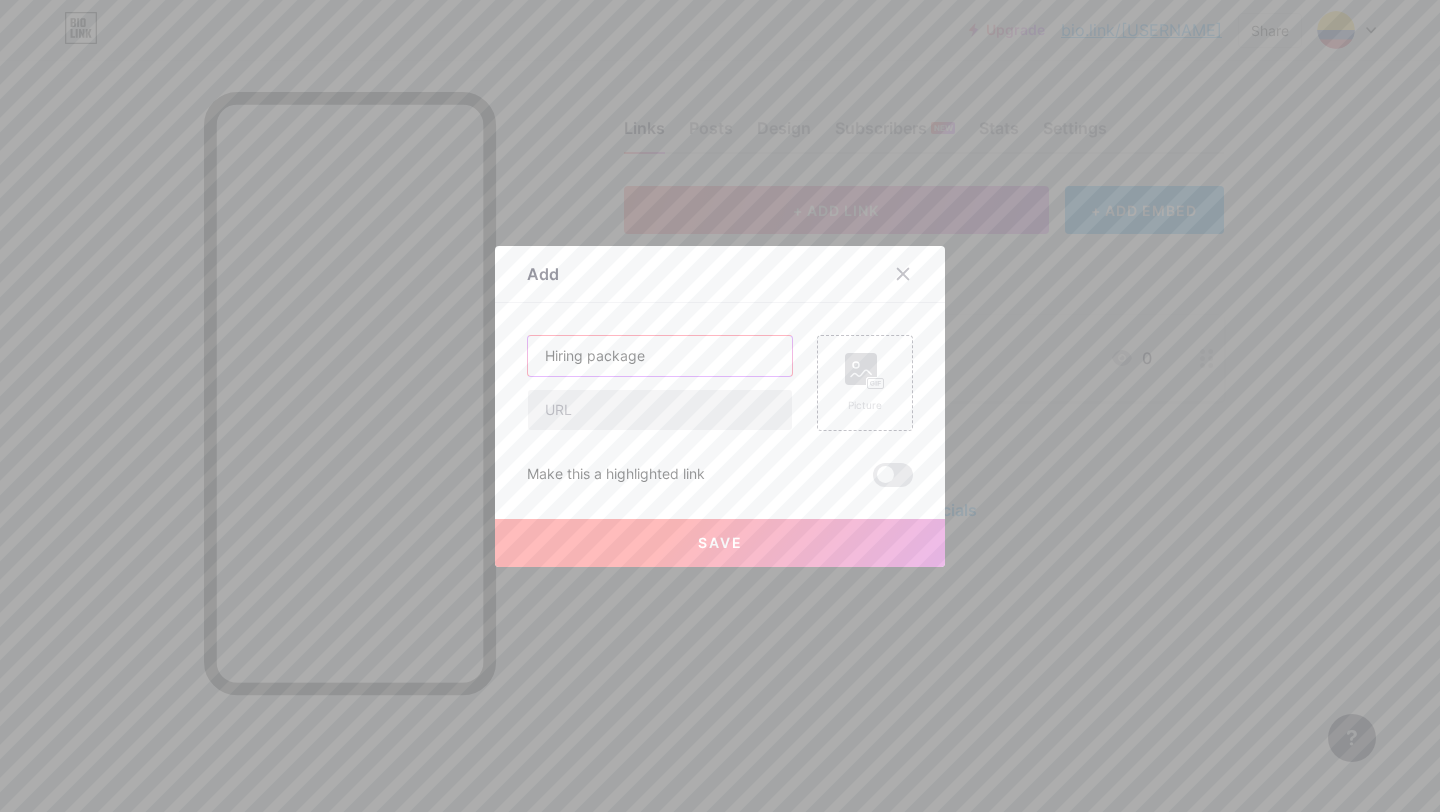 type on "Hiring package" 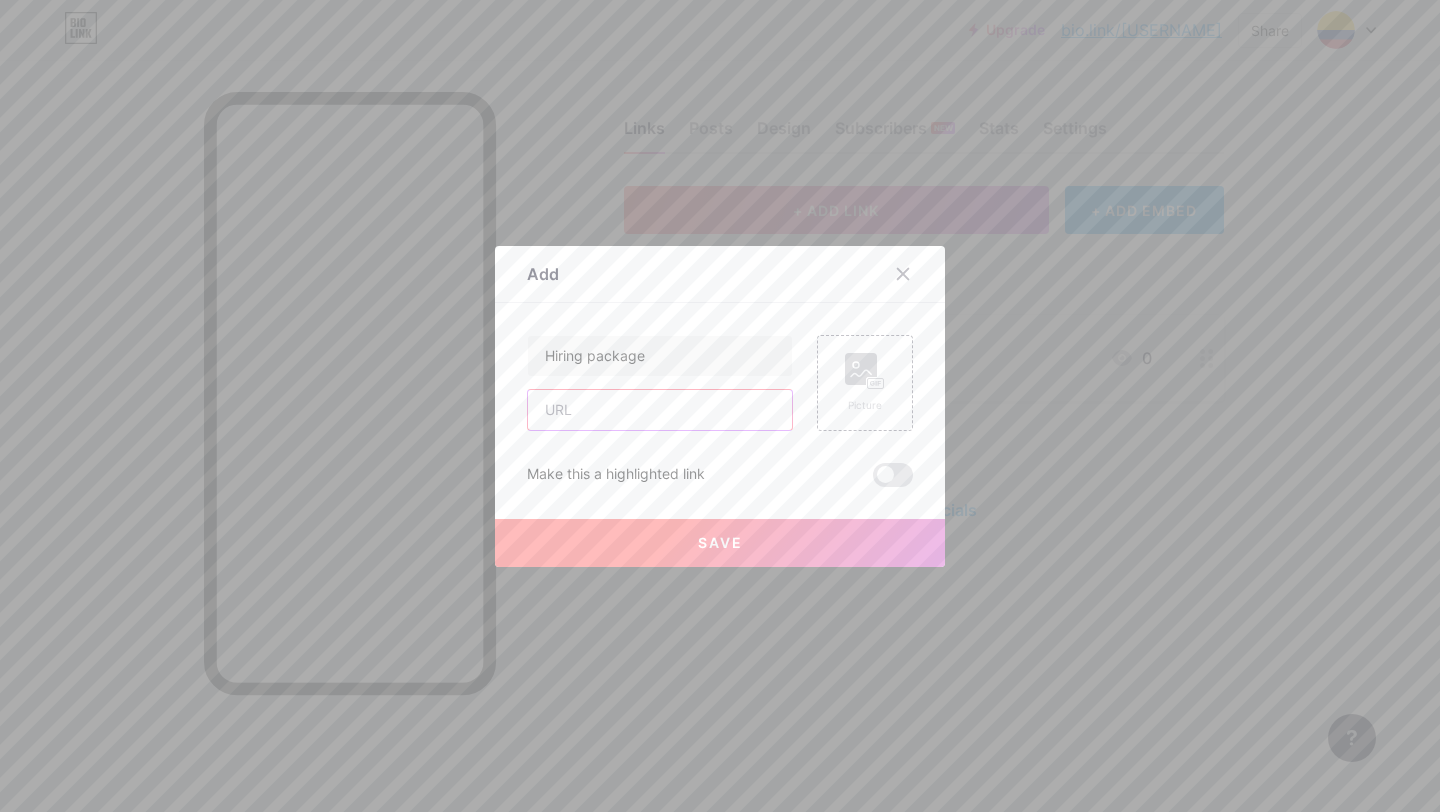 click at bounding box center [660, 410] 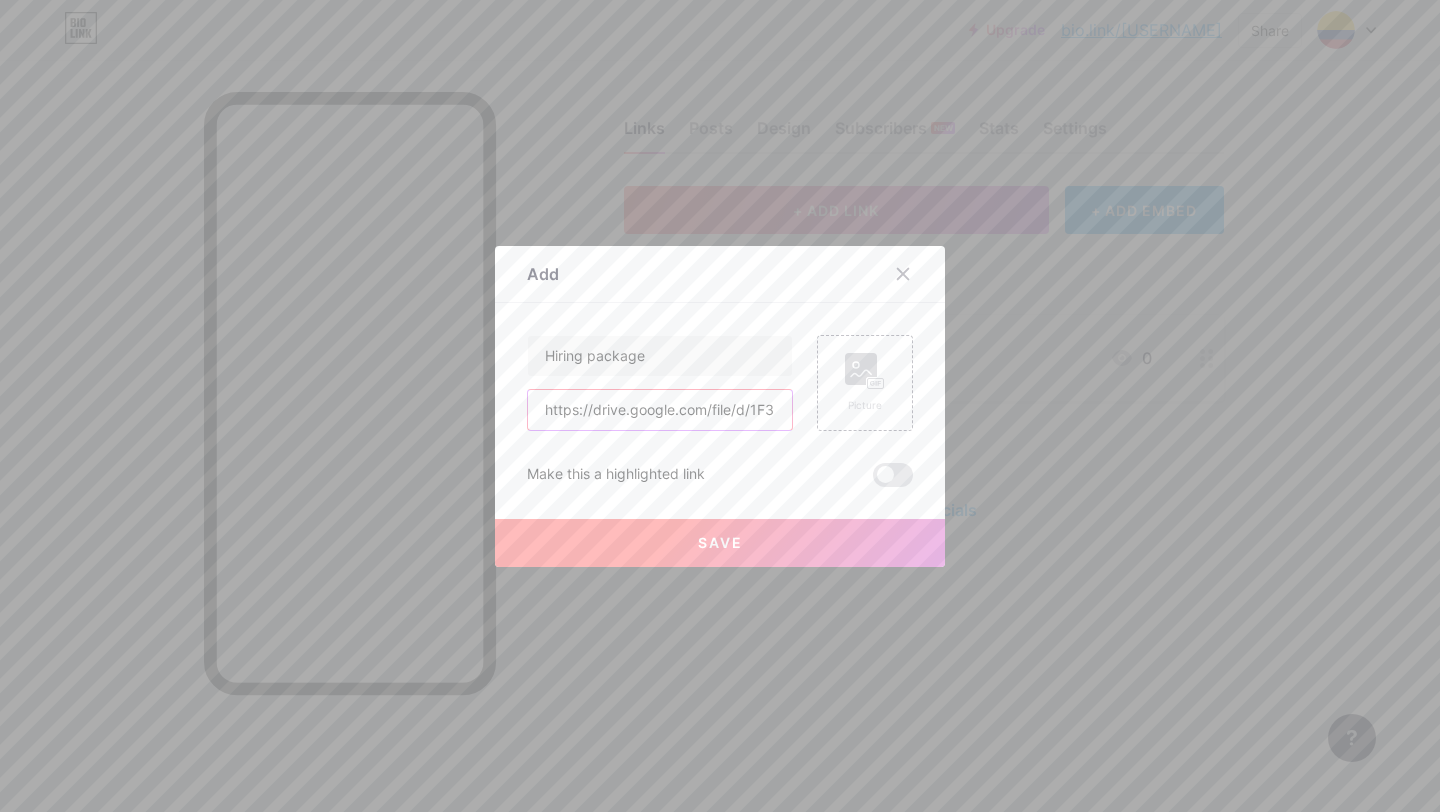 scroll, scrollTop: 0, scrollLeft: 376, axis: horizontal 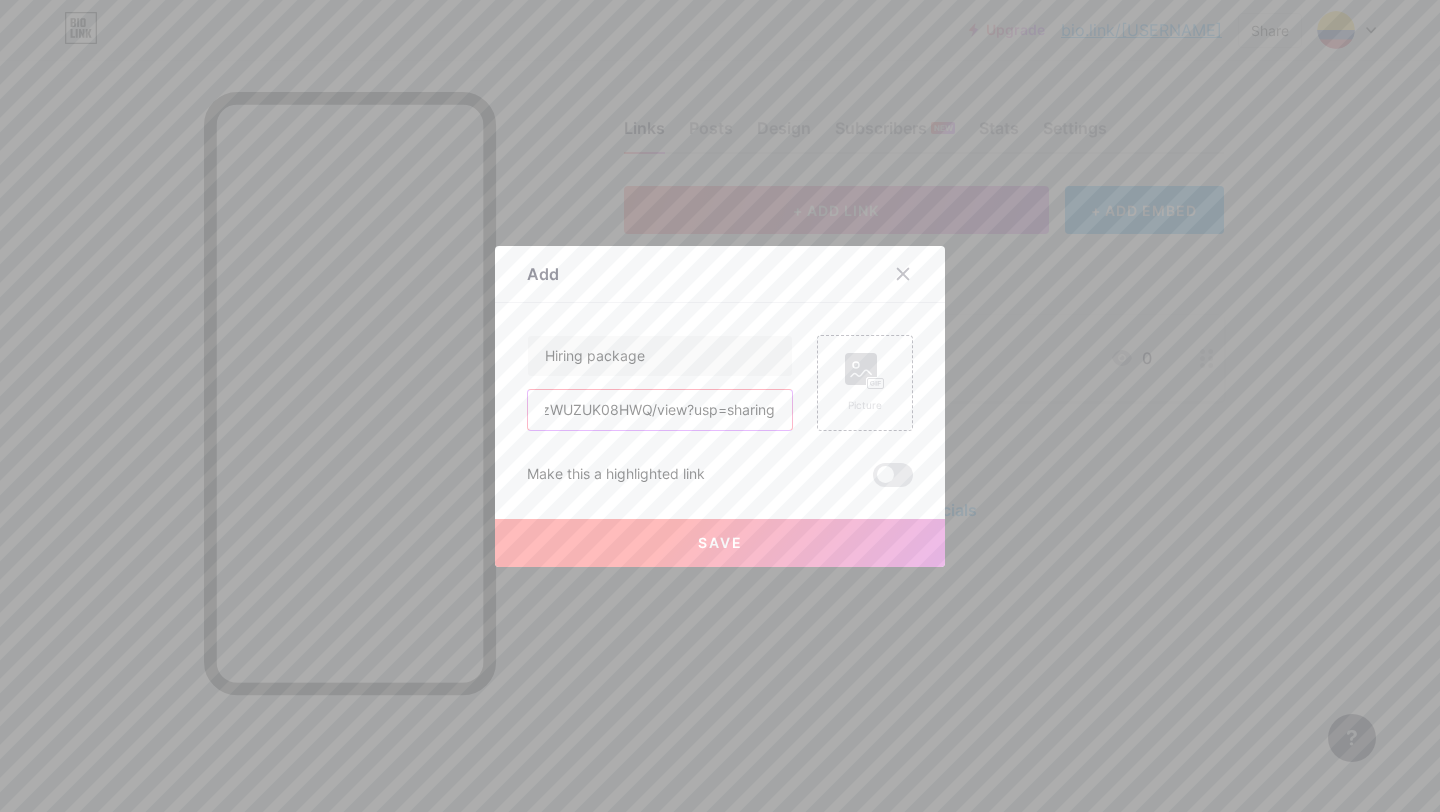 type on "https://drive.google.com/file/d/1F3FIcI7Lfj7g7axyKwOUvzWUZUK08HWQ/view?usp=sharing" 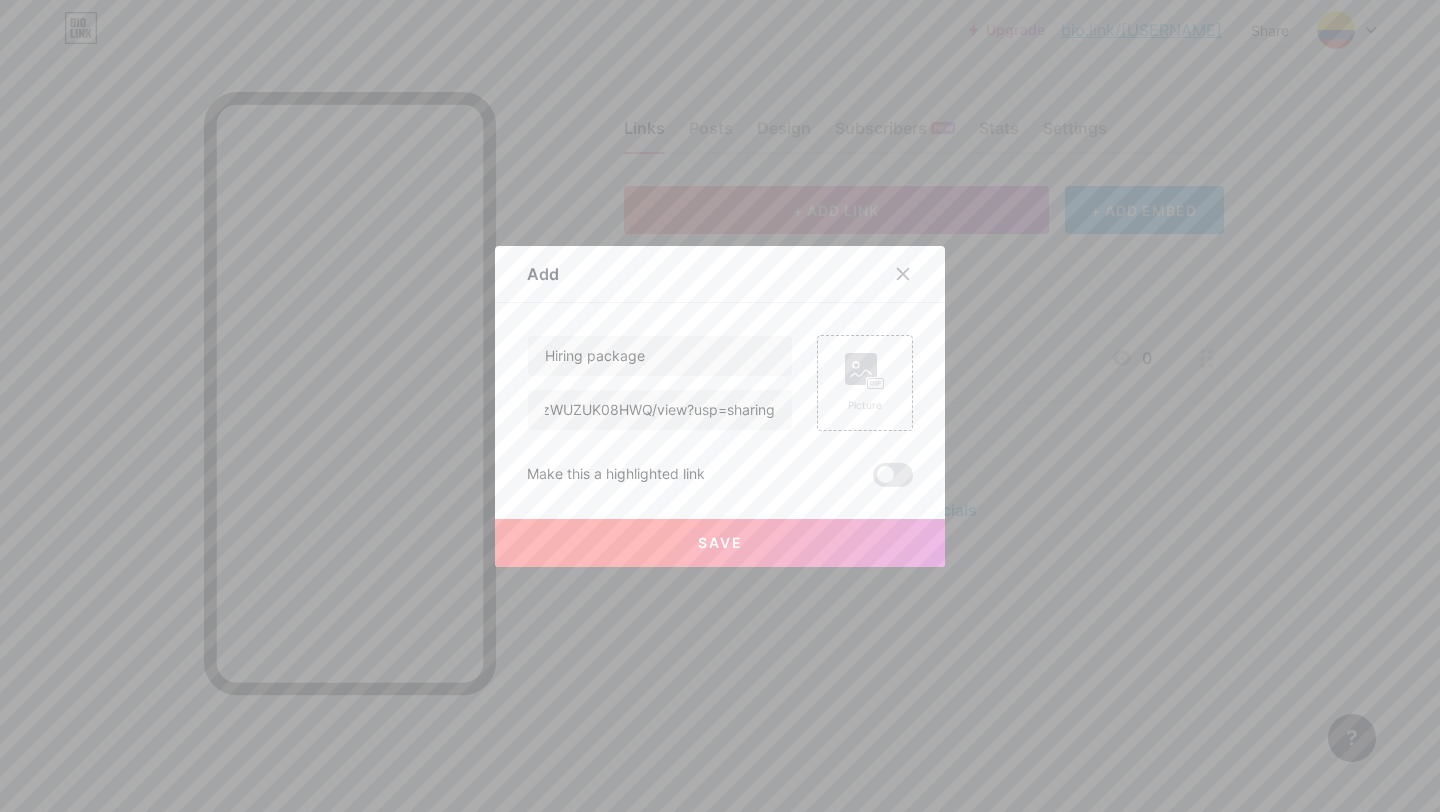scroll, scrollTop: 0, scrollLeft: 0, axis: both 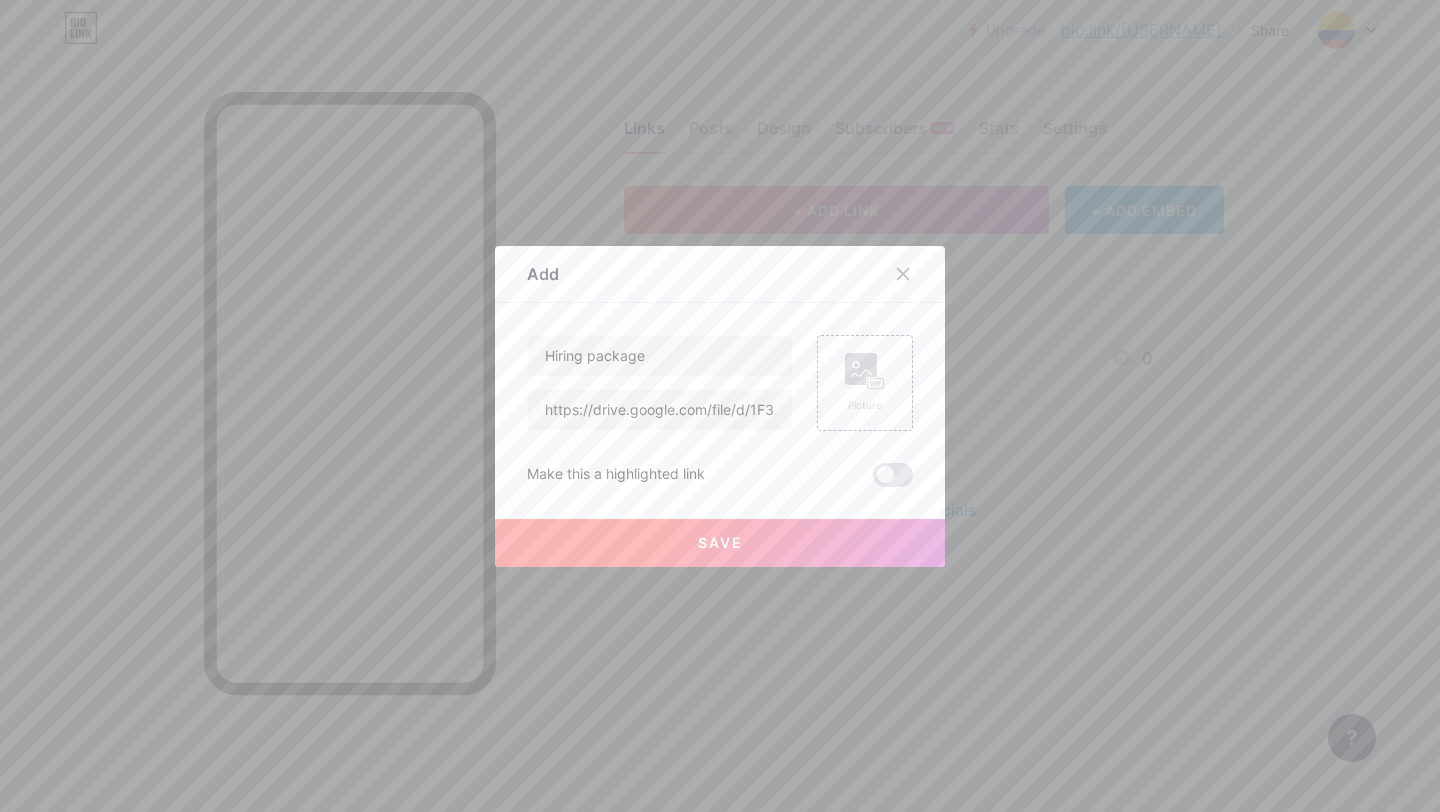 click on "Save" at bounding box center (720, 543) 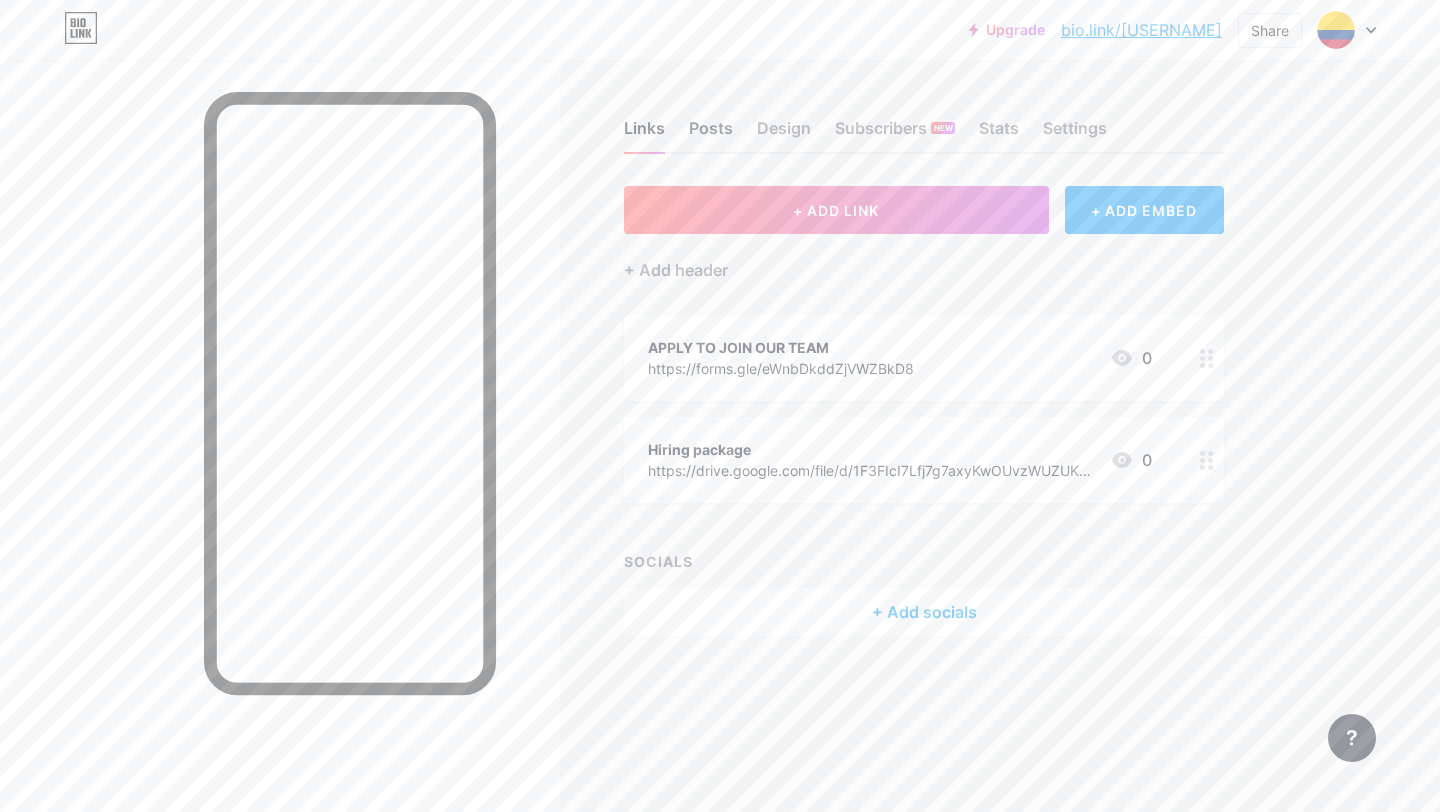 click on "Posts" at bounding box center [711, 134] 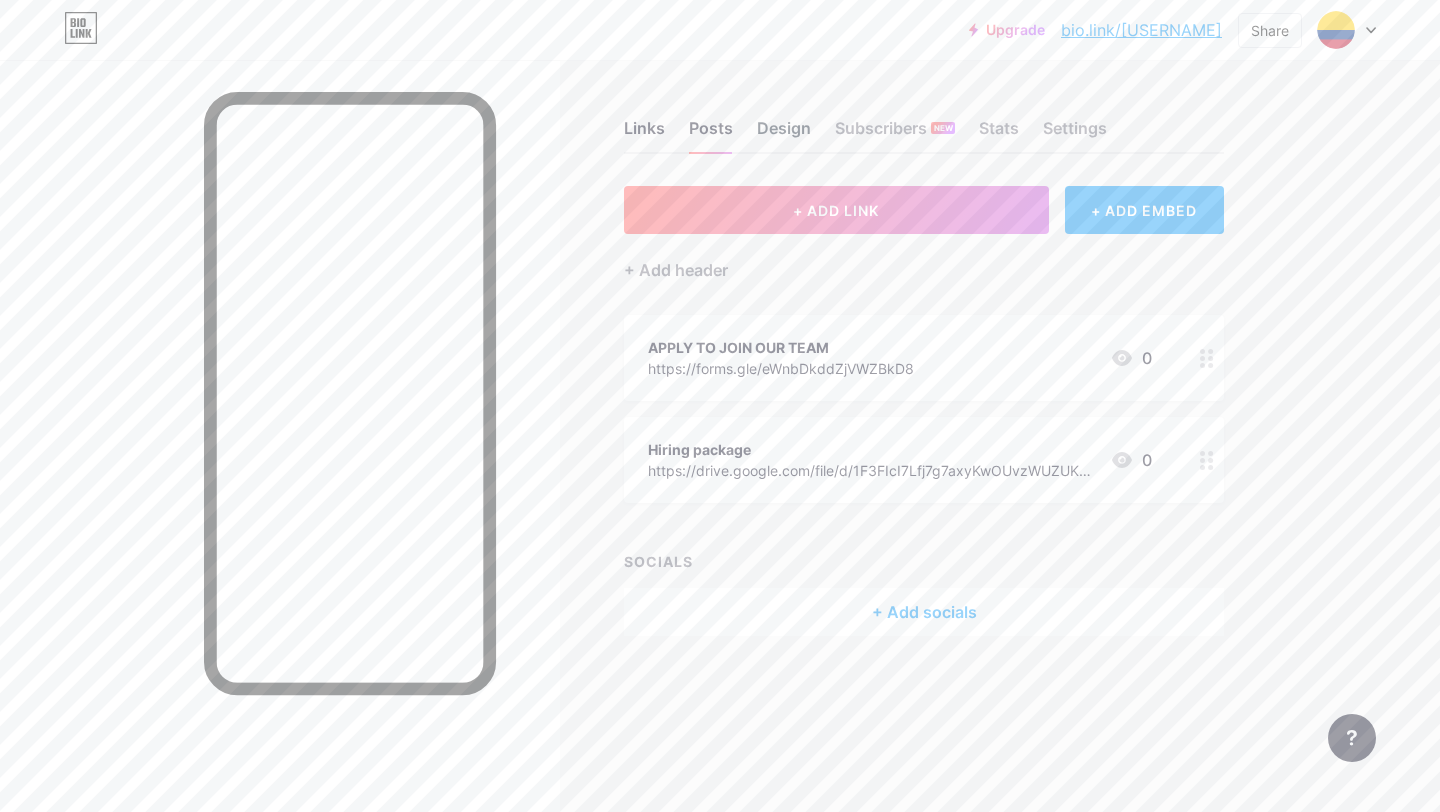 click on "Design" at bounding box center [784, 134] 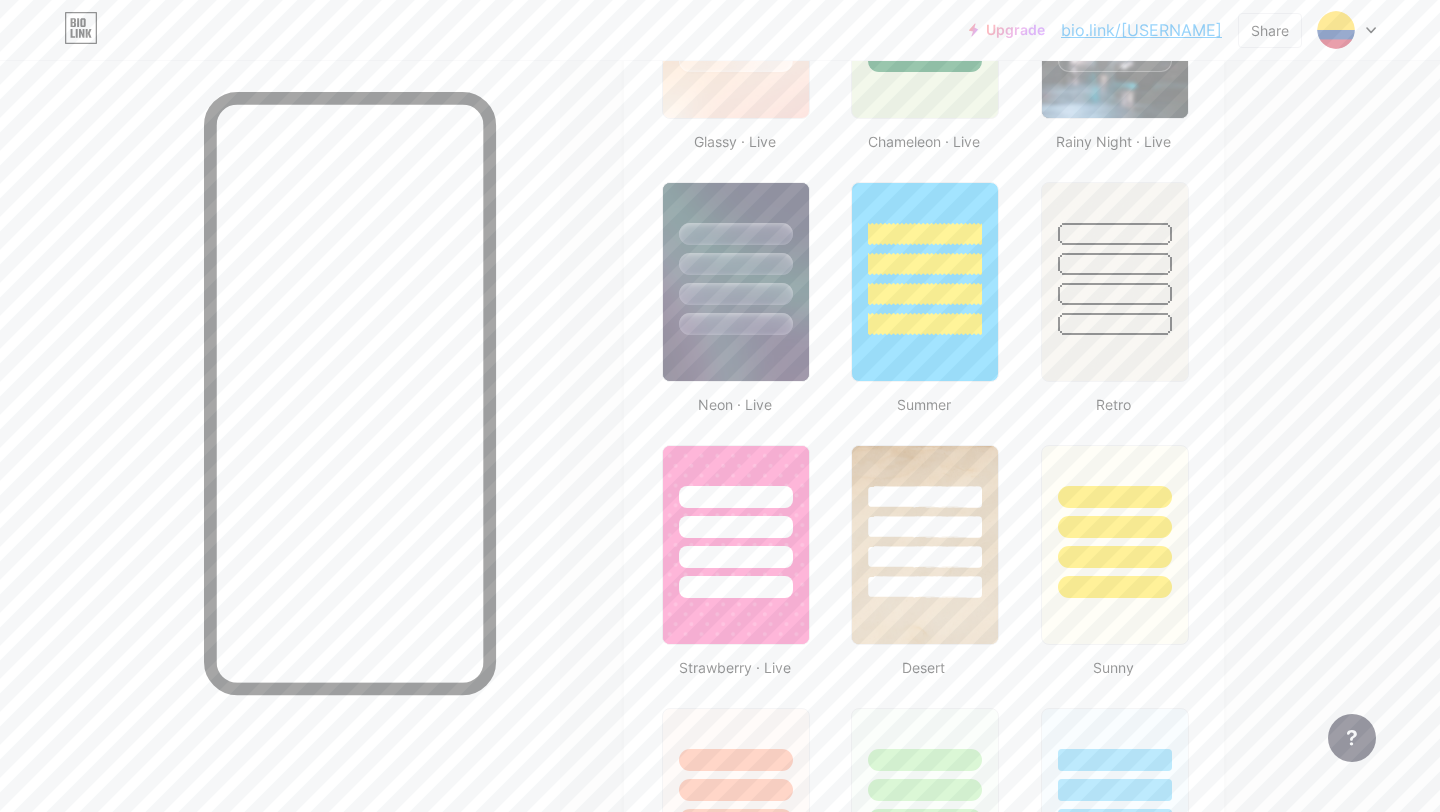 scroll, scrollTop: 1207, scrollLeft: 0, axis: vertical 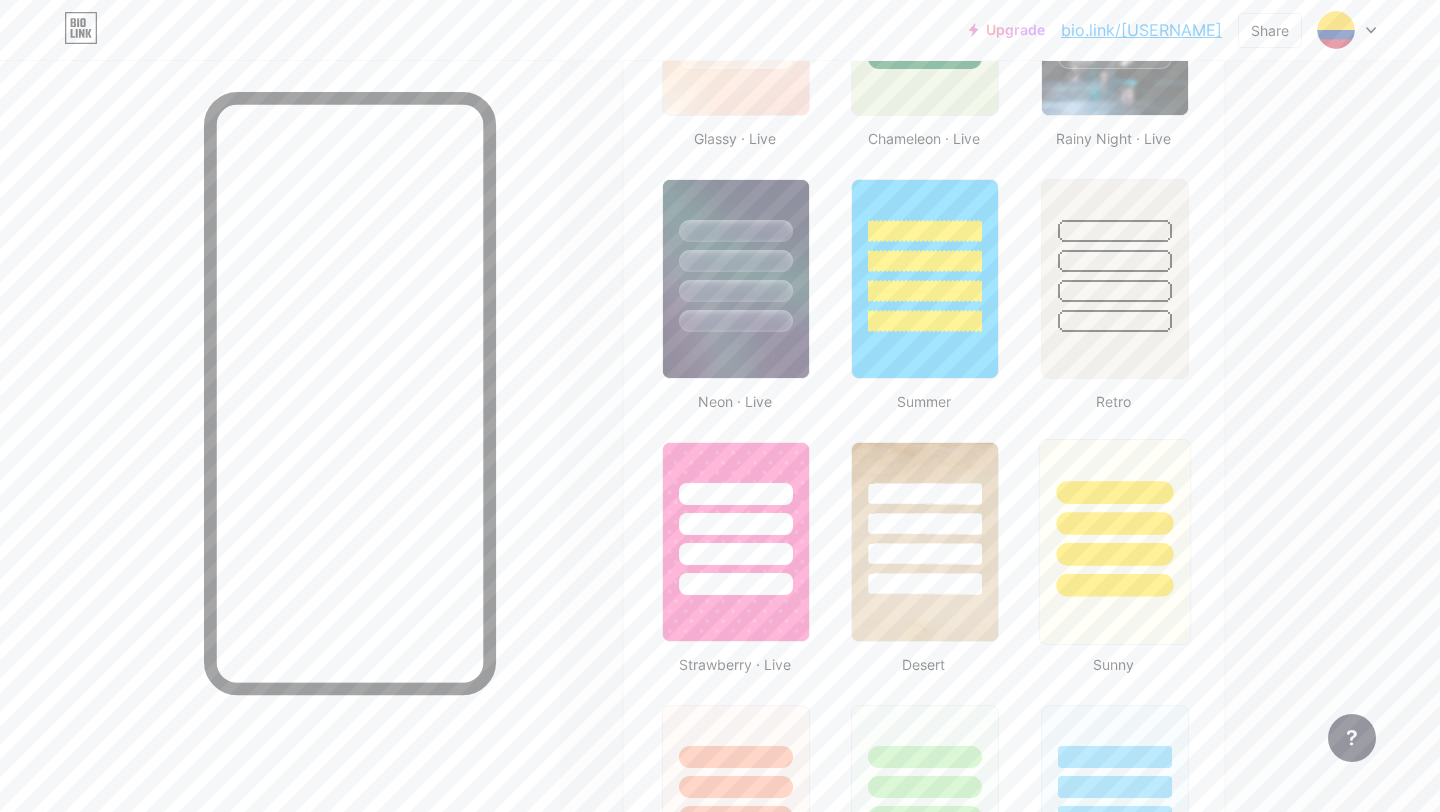 click at bounding box center (1114, 542) 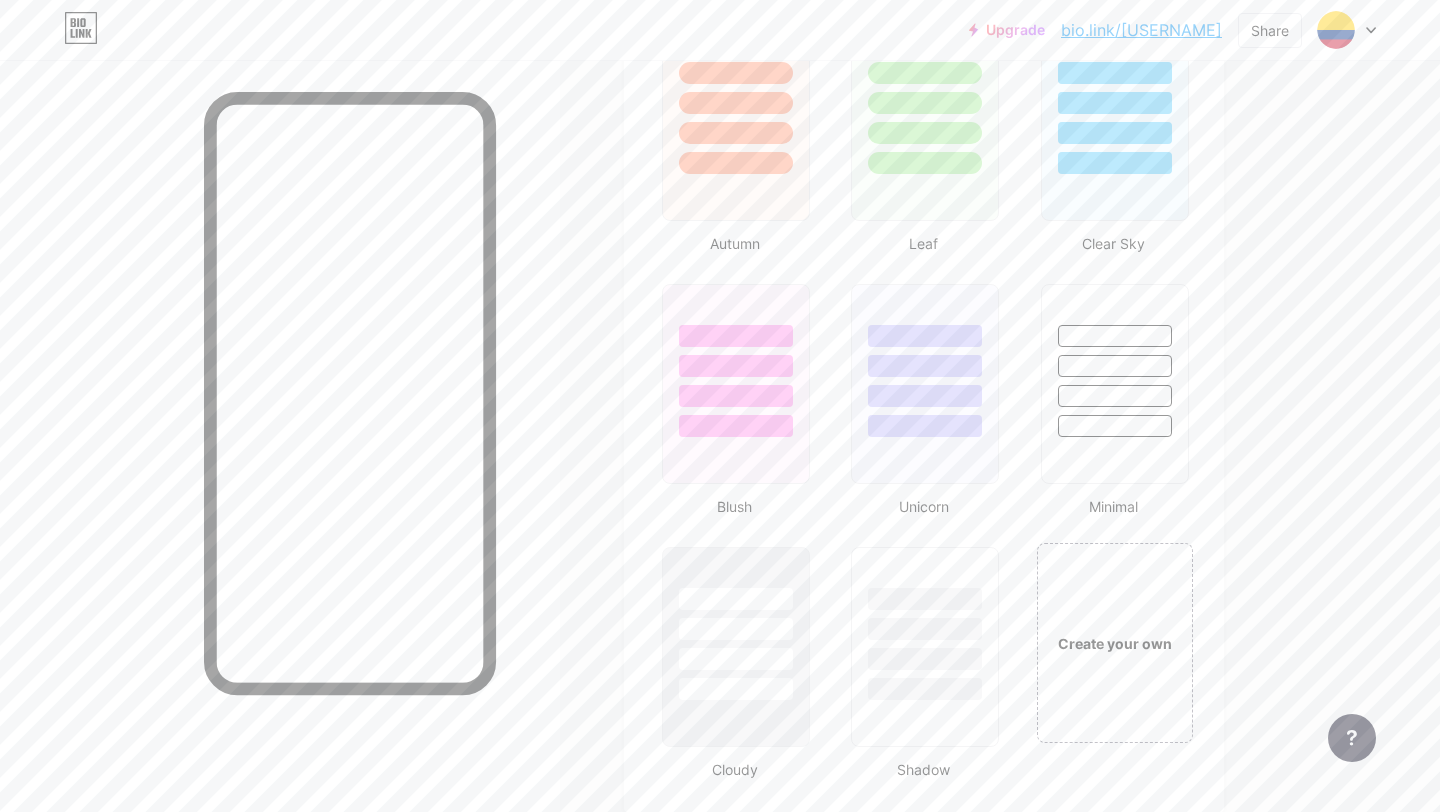 scroll, scrollTop: 0, scrollLeft: 0, axis: both 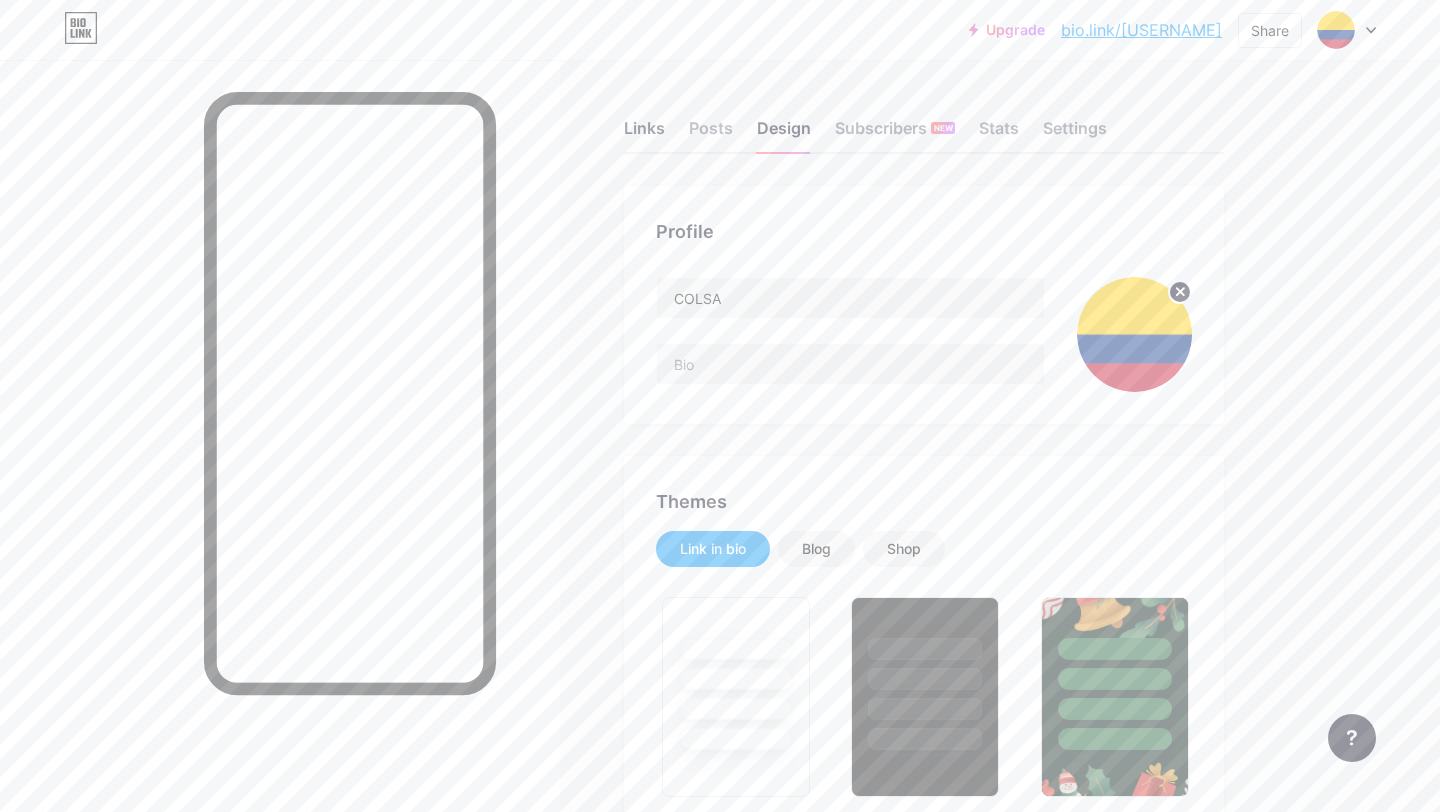 click on "Links" at bounding box center (644, 134) 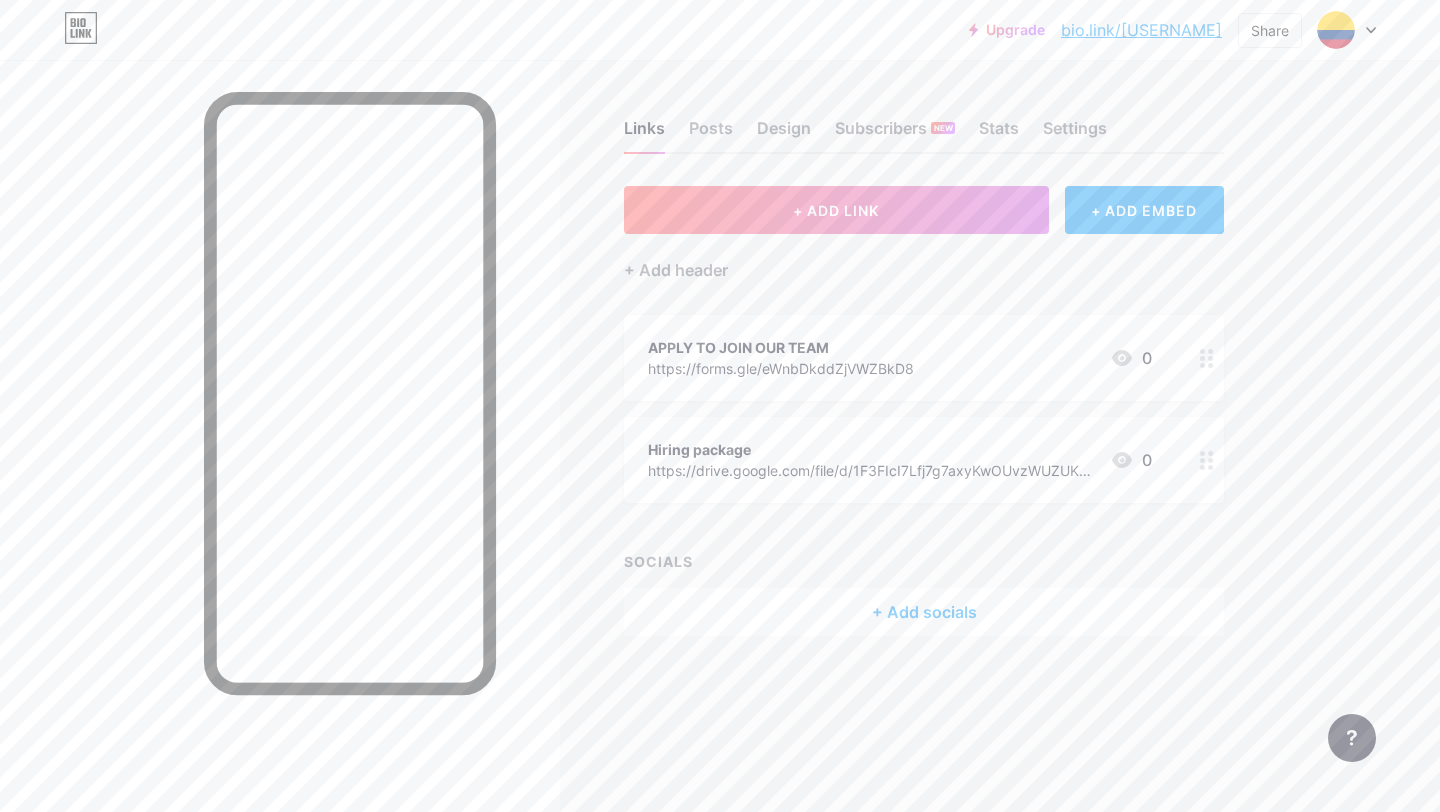 click on "+ Add socials" at bounding box center (924, 612) 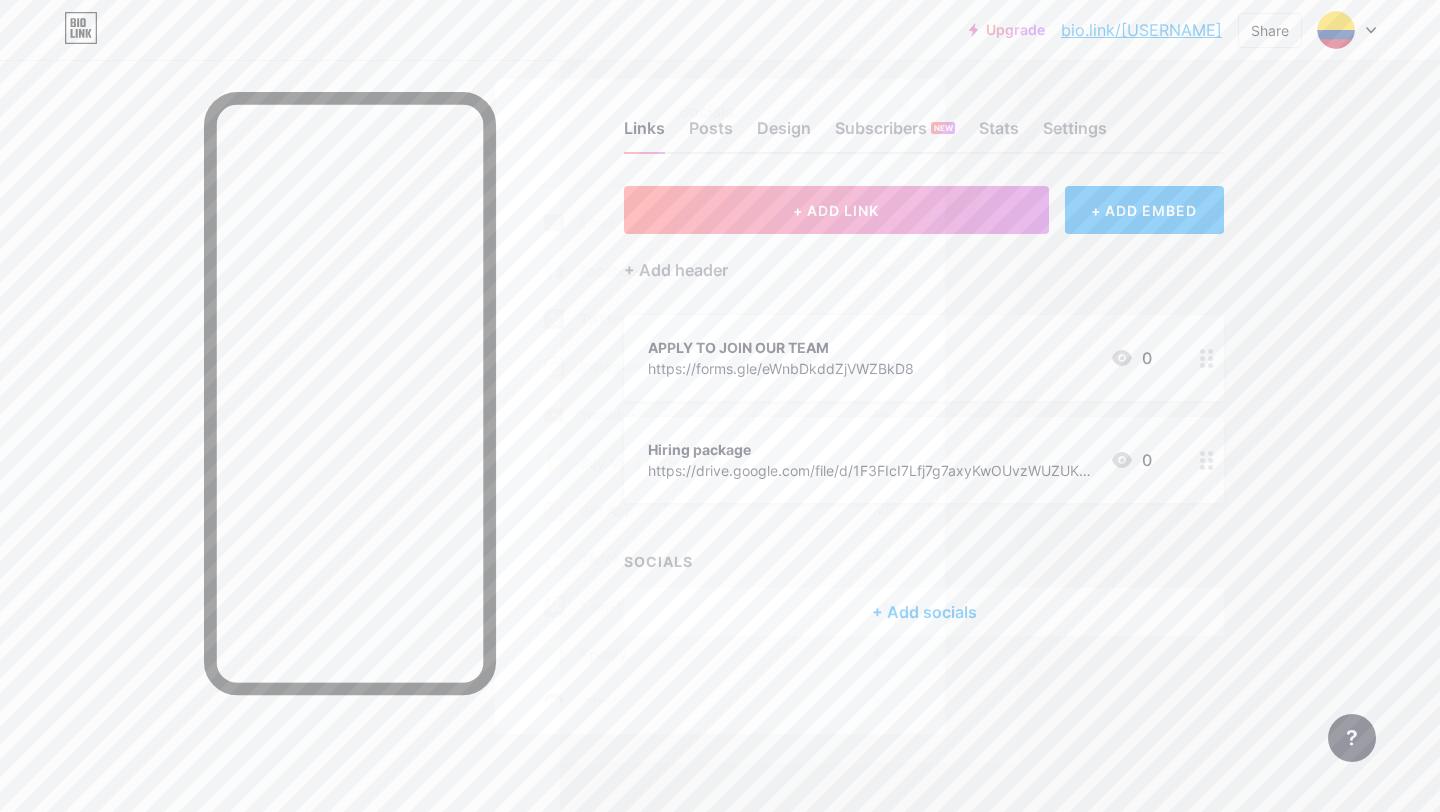 click on "Instagram" at bounding box center [595, 367] 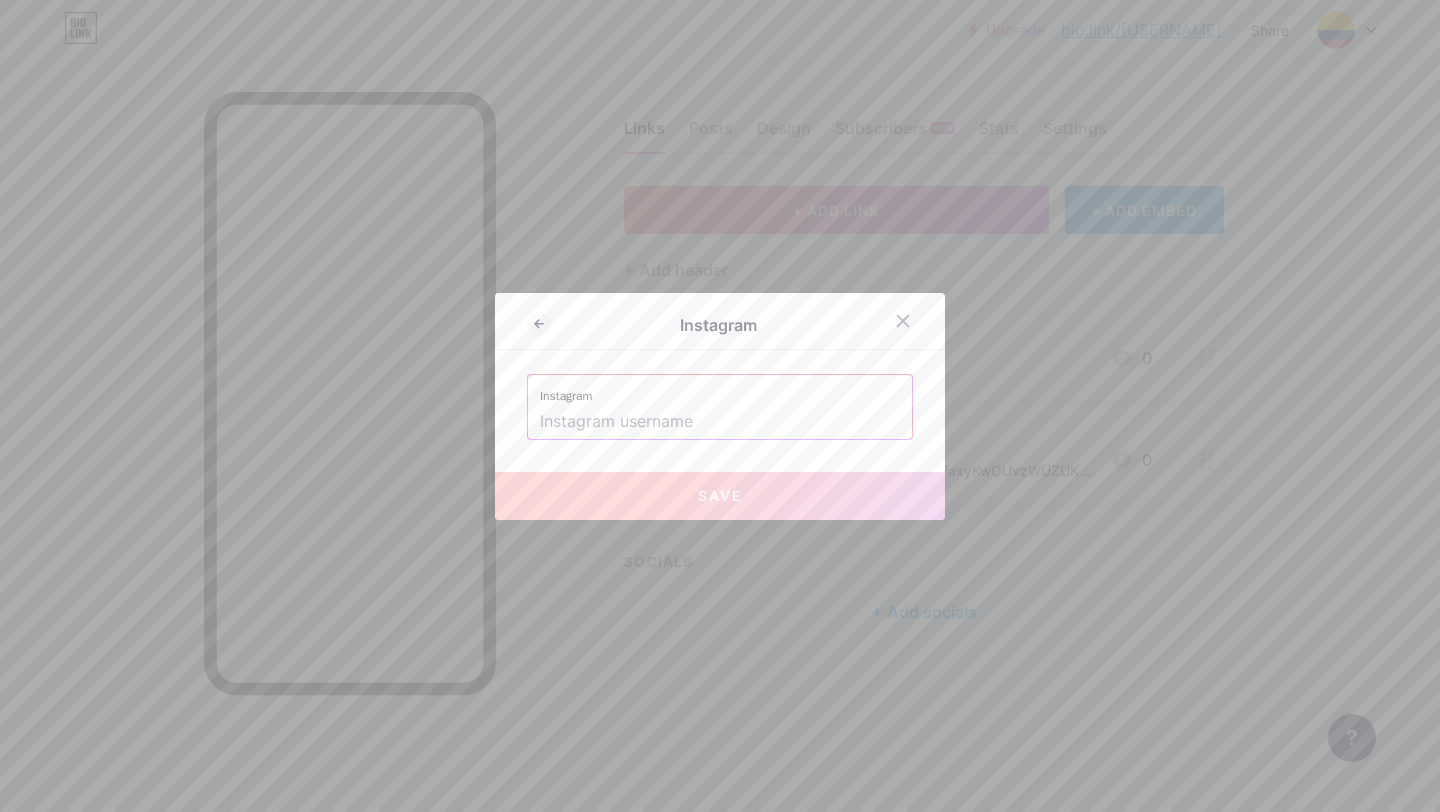 click at bounding box center (720, 422) 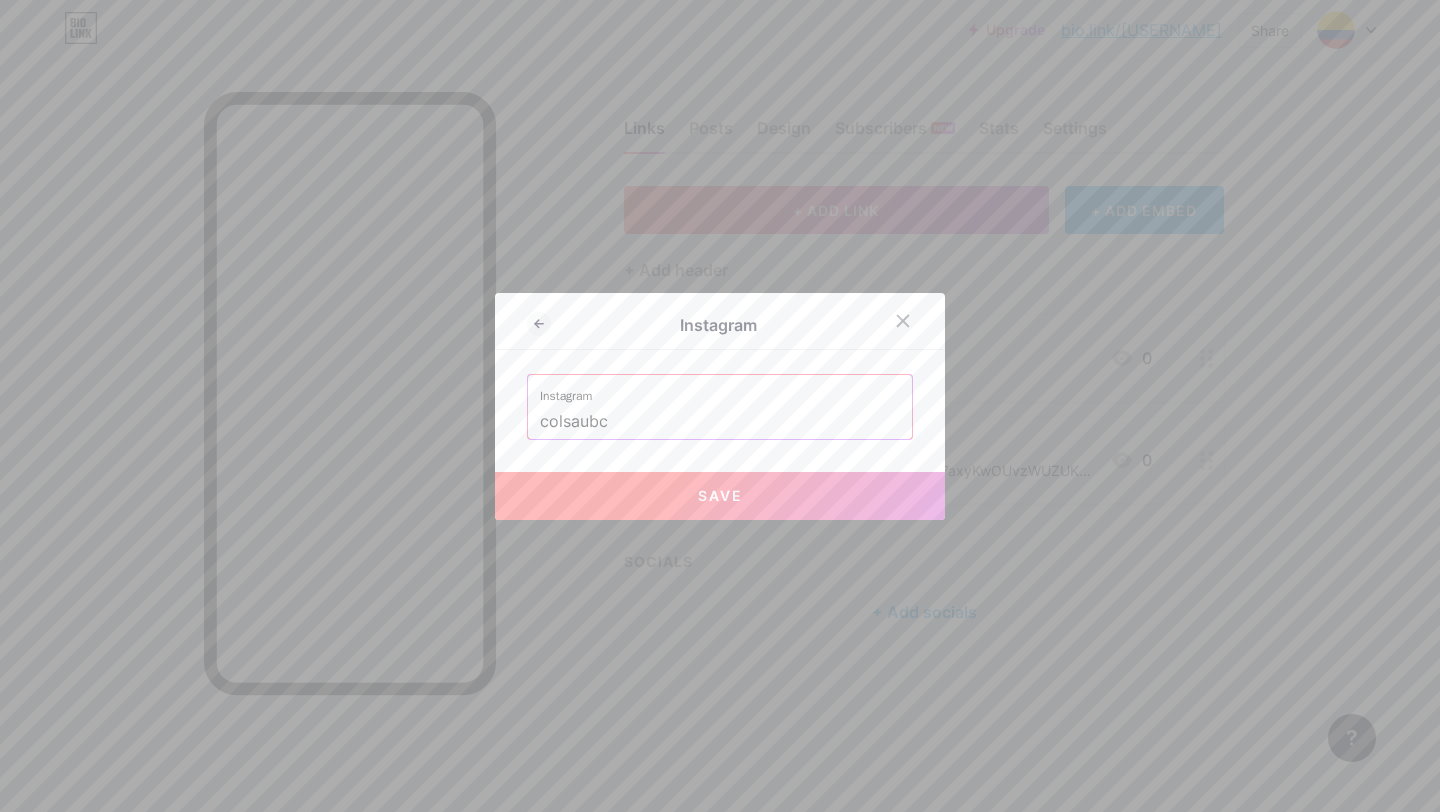 click on "Save" at bounding box center (720, 496) 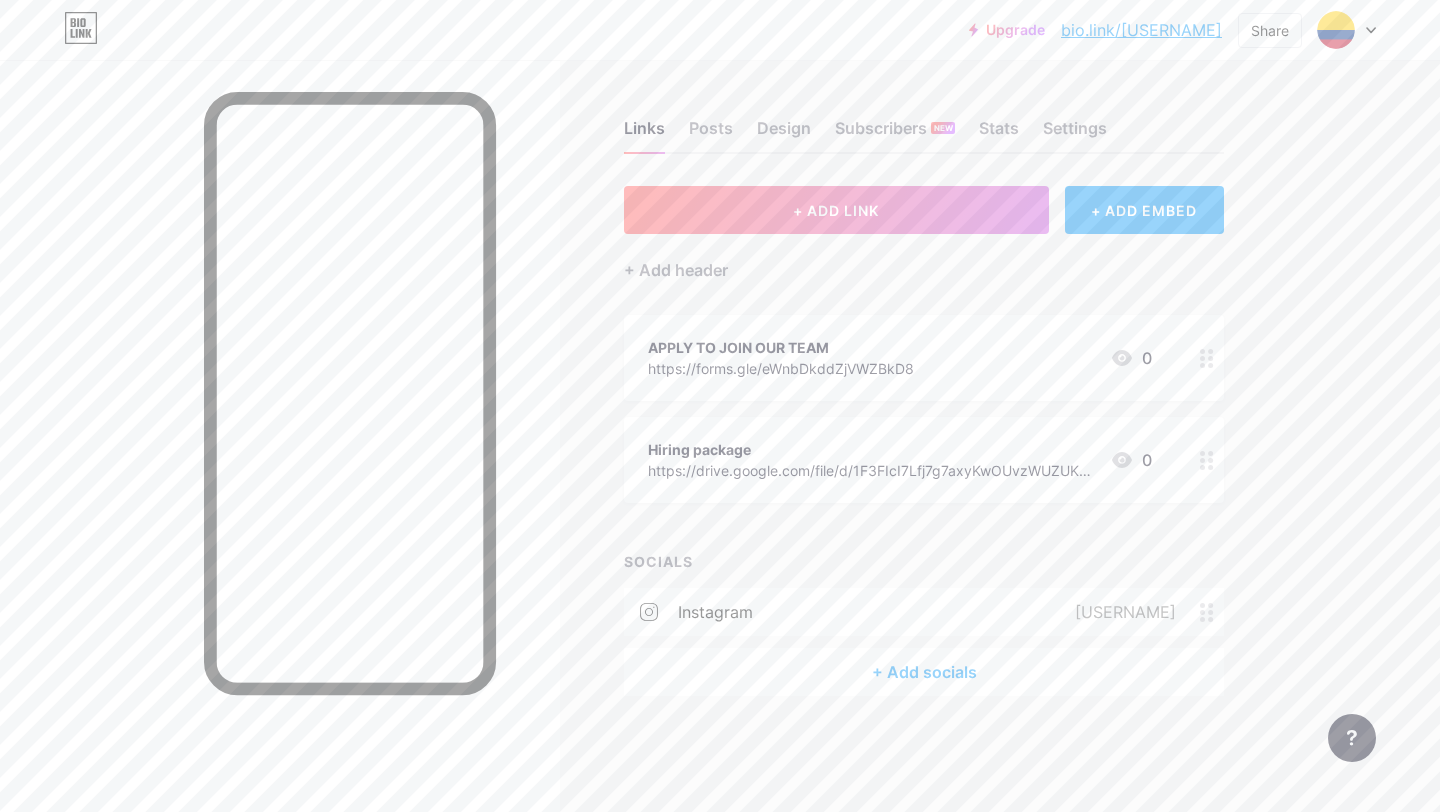 click on "+ Add header" at bounding box center (924, 258) 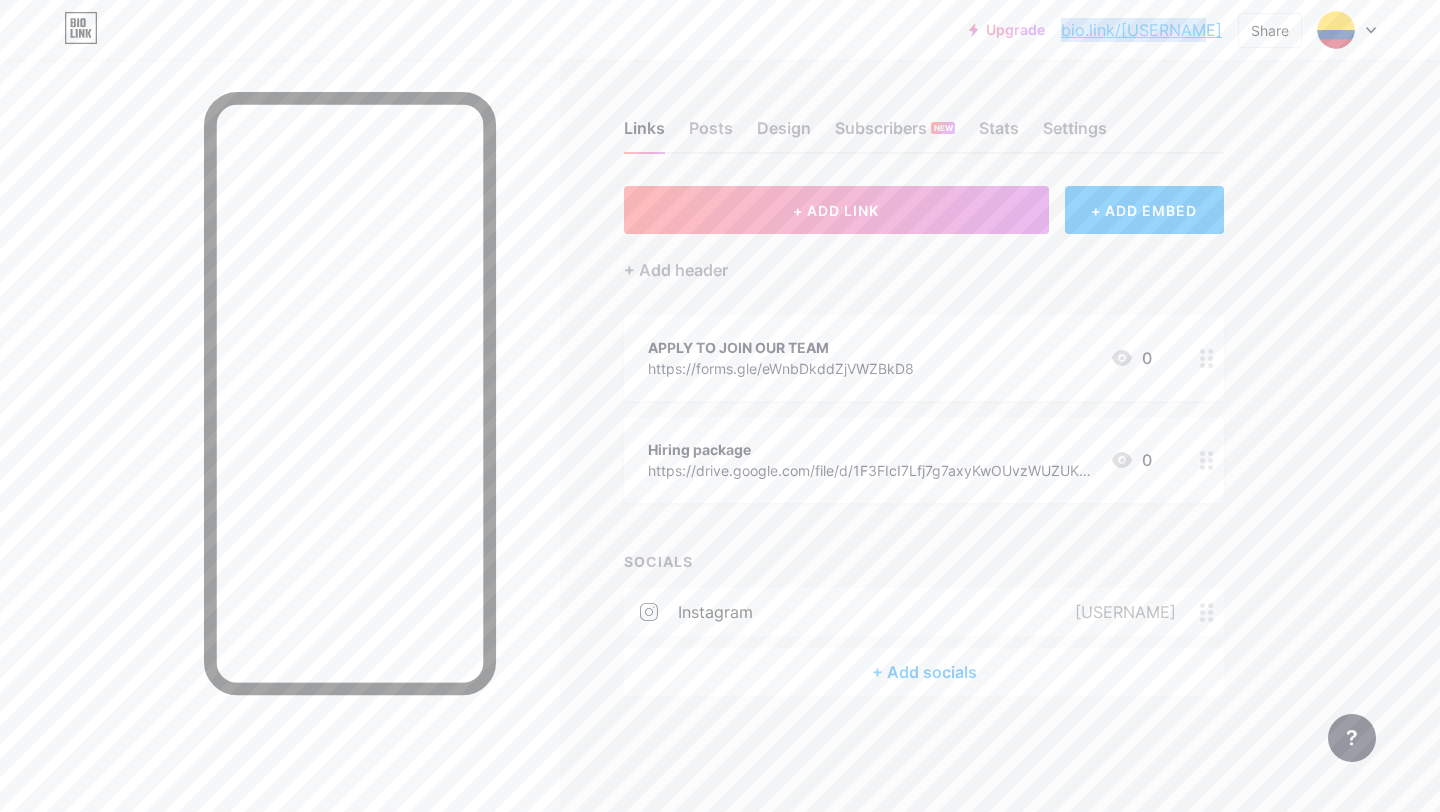 drag, startPoint x: 1092, startPoint y: 32, endPoint x: 1225, endPoint y: 45, distance: 133.63383 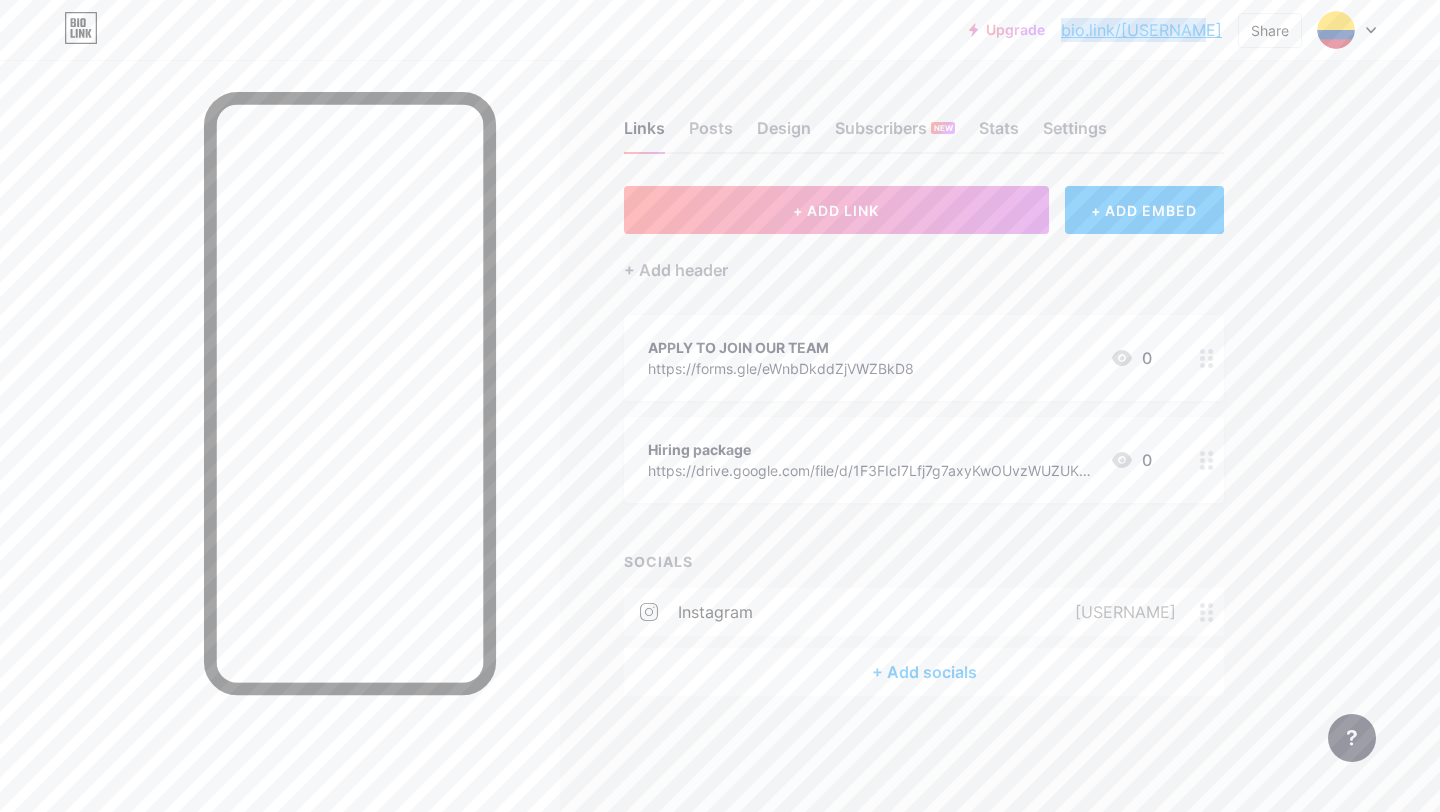click on "Upgrade bio.link/[USERNAME] bio.link/[USERNAME] Share Switch accounts COLSA bio.link/[USERNAME] + Add a new page Account settings Logout" at bounding box center (1172, 30) 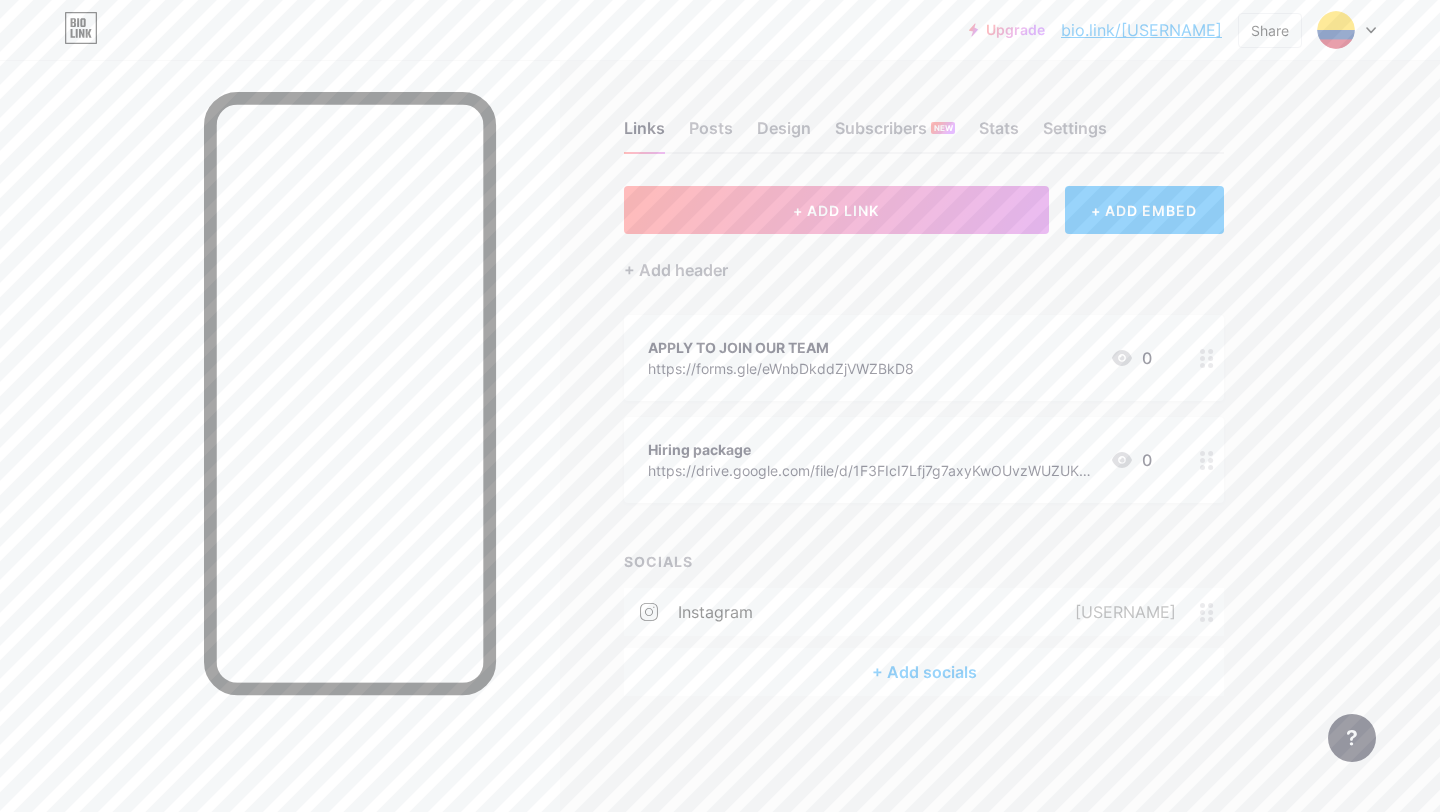 click on "Links
Posts
Design
Subscribers
NEW
Stats
Settings" at bounding box center [924, 119] 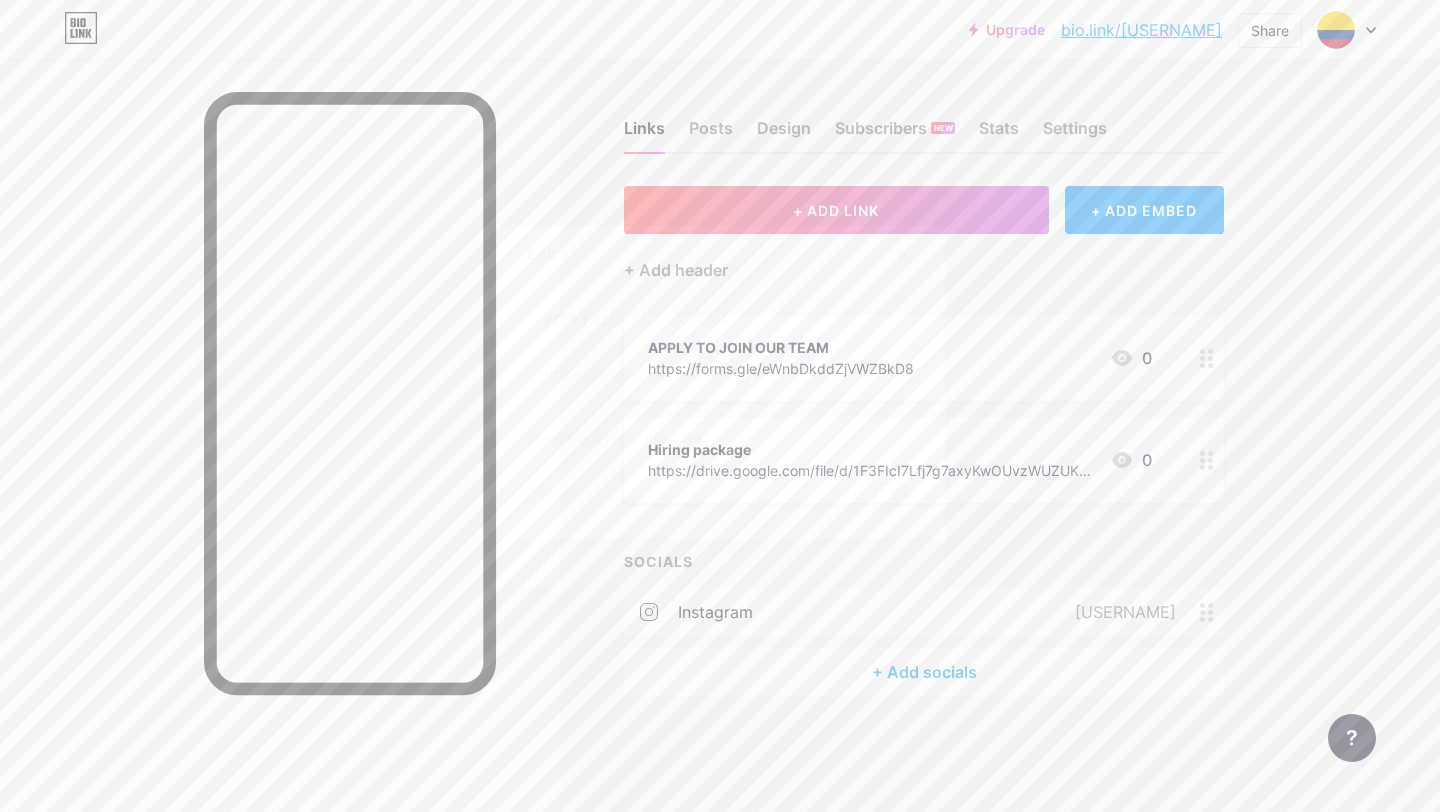 click at bounding box center (893, 495) 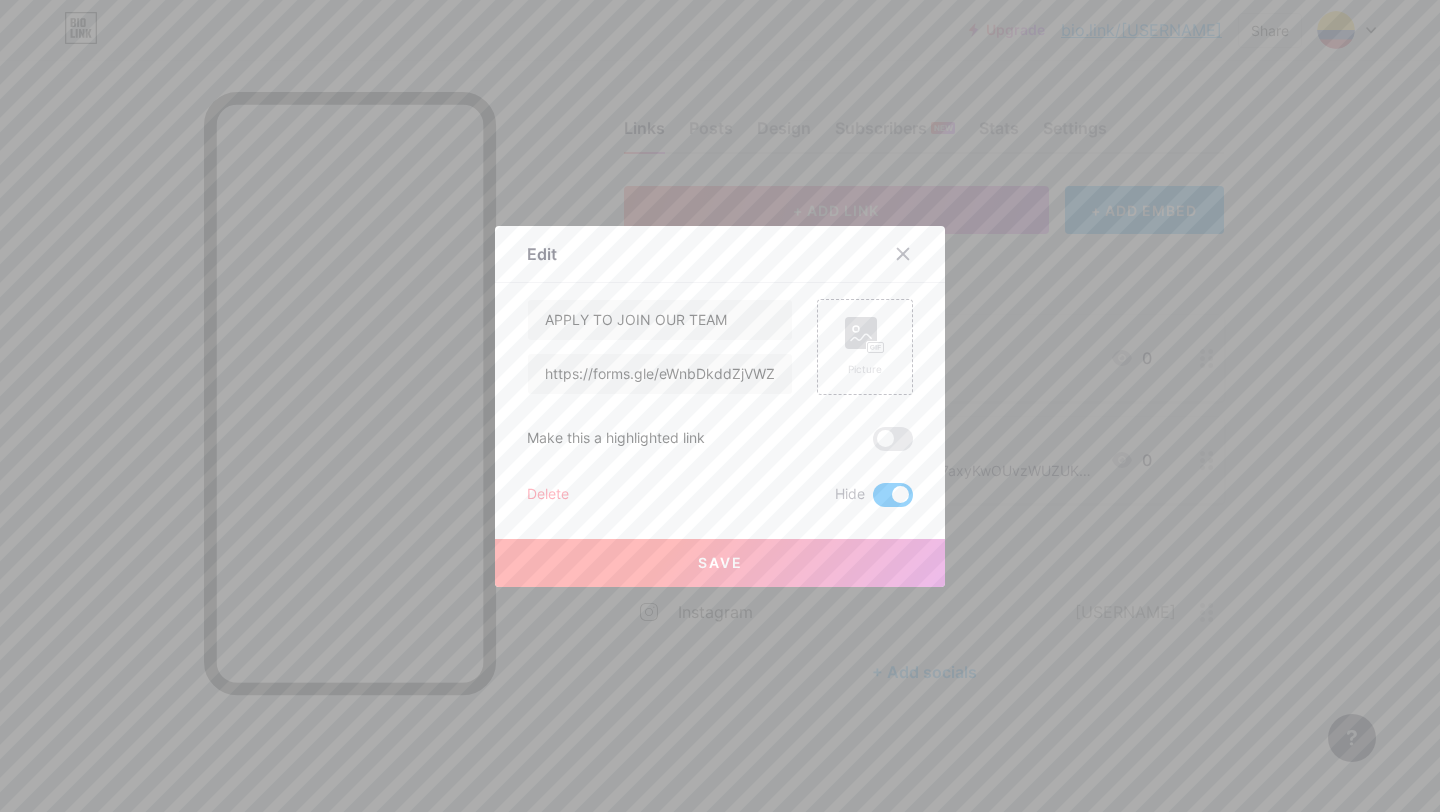 click on "Save" at bounding box center (720, 563) 